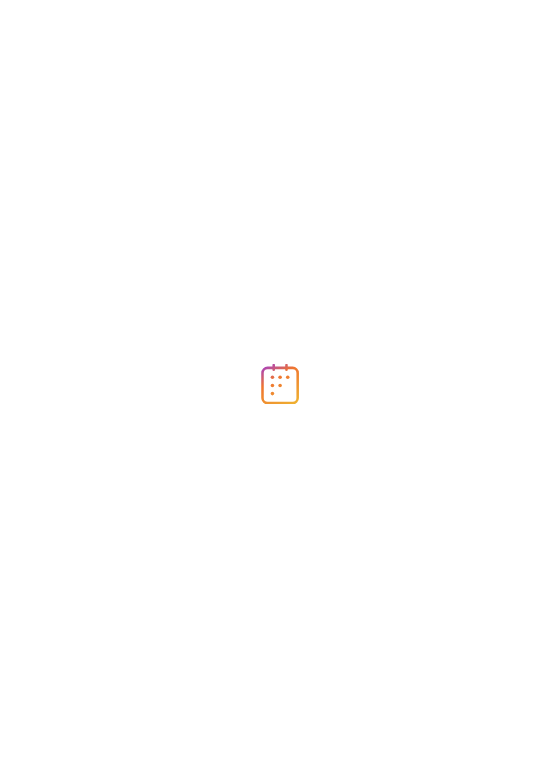 scroll, scrollTop: 0, scrollLeft: 0, axis: both 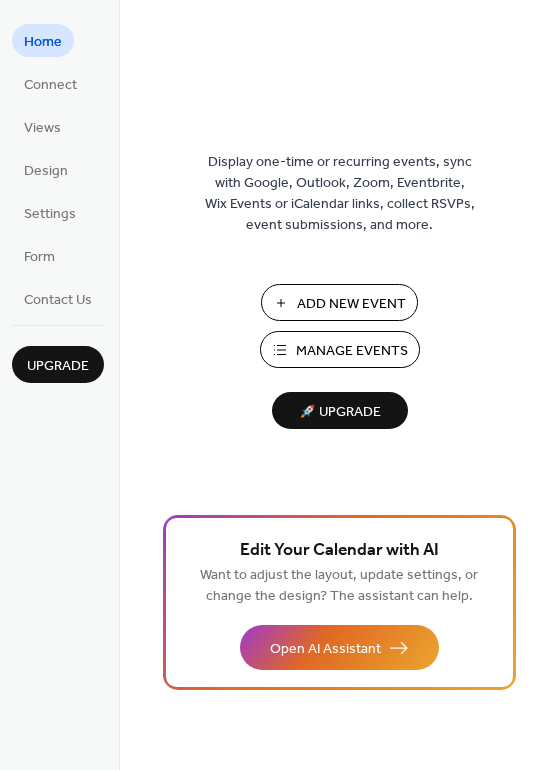 click on "Add New Event" at bounding box center (351, 304) 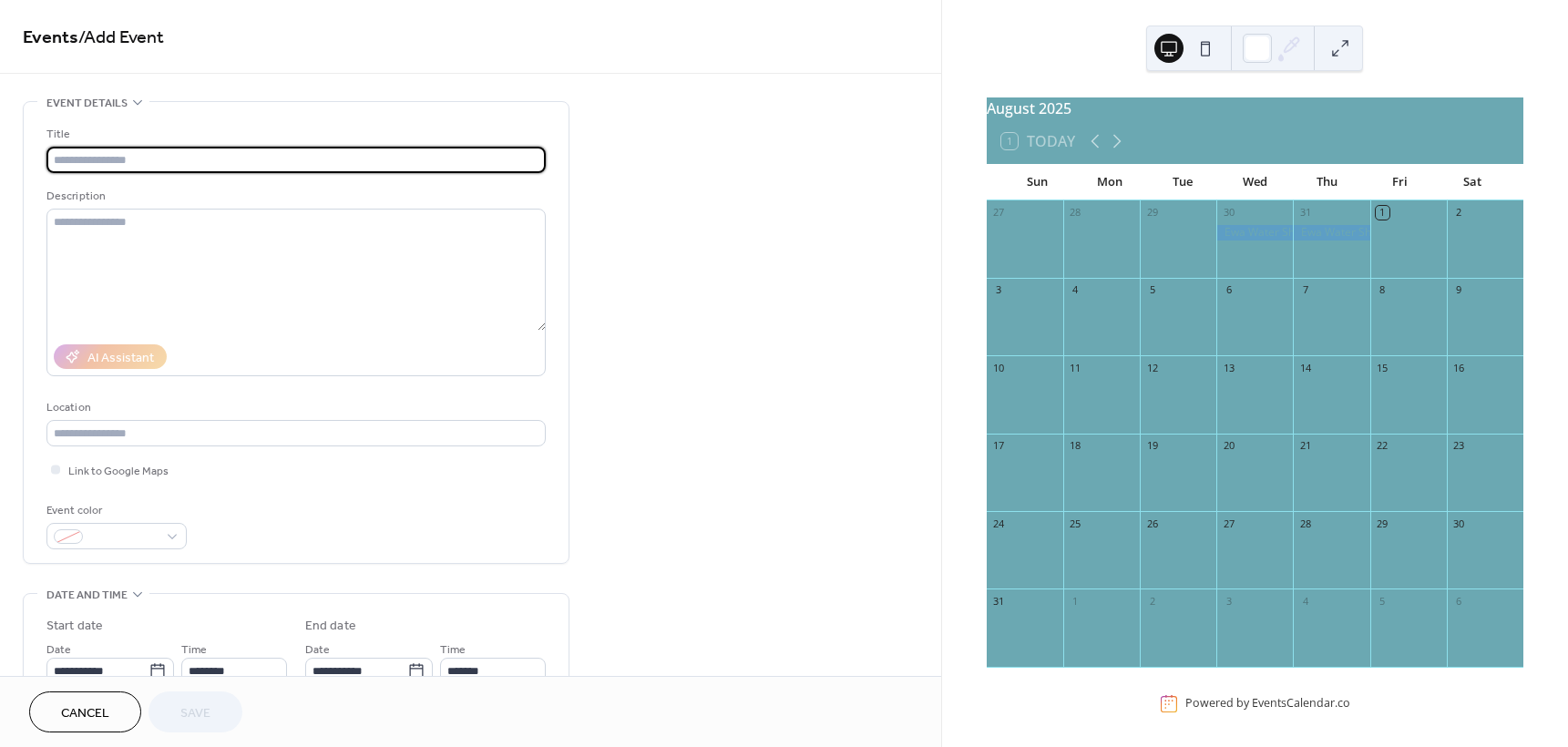 scroll, scrollTop: 0, scrollLeft: 0, axis: both 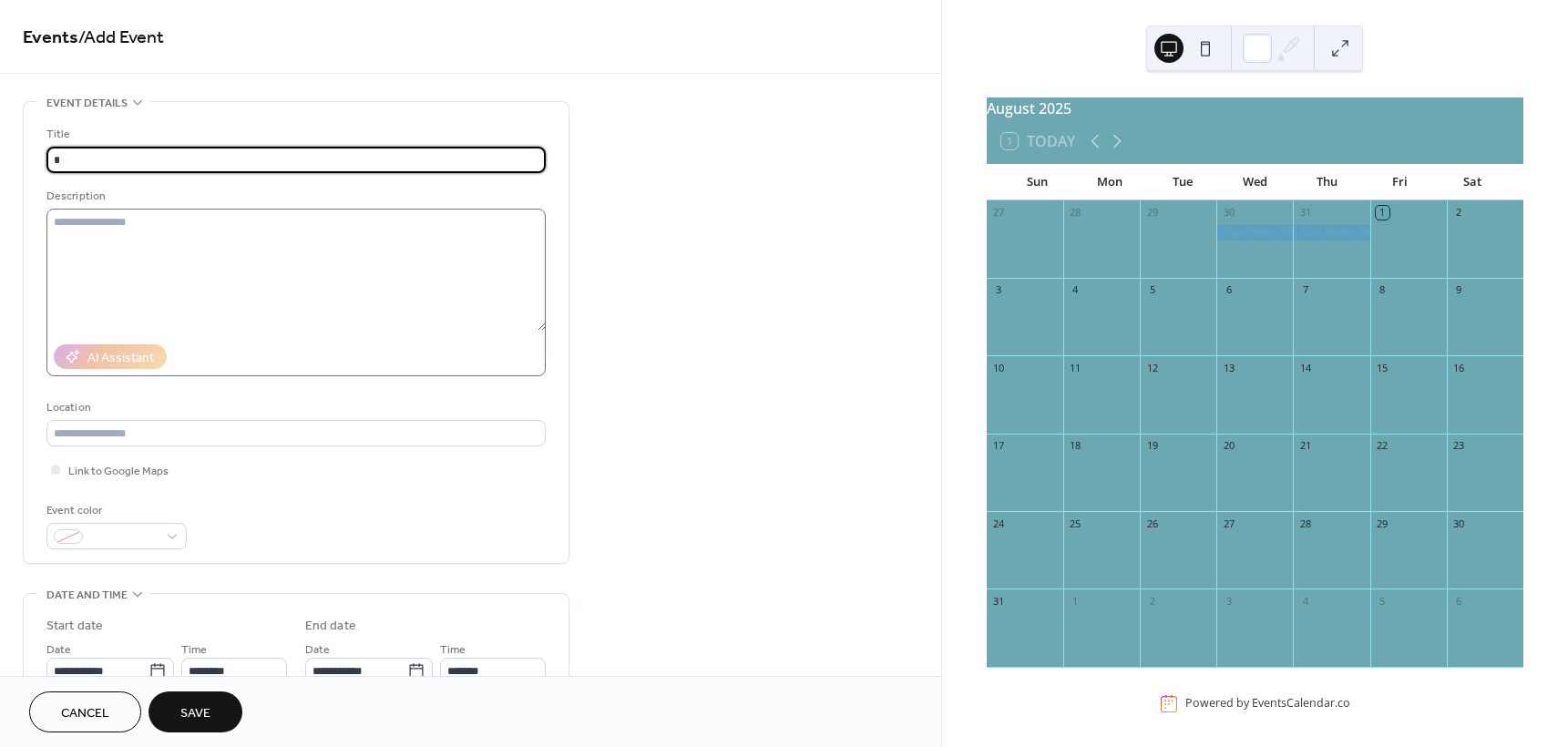 type on "**********" 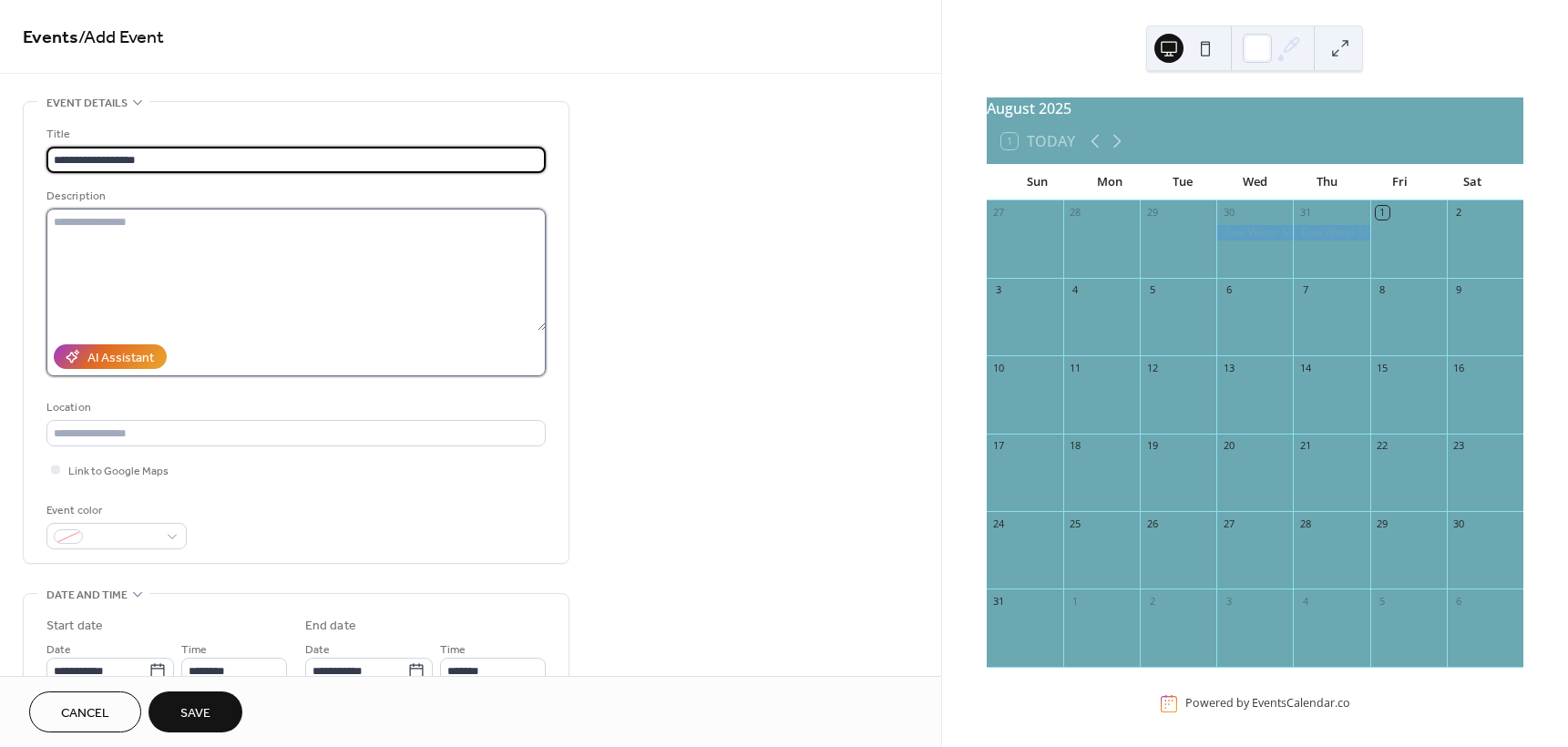 click at bounding box center [296, 270] 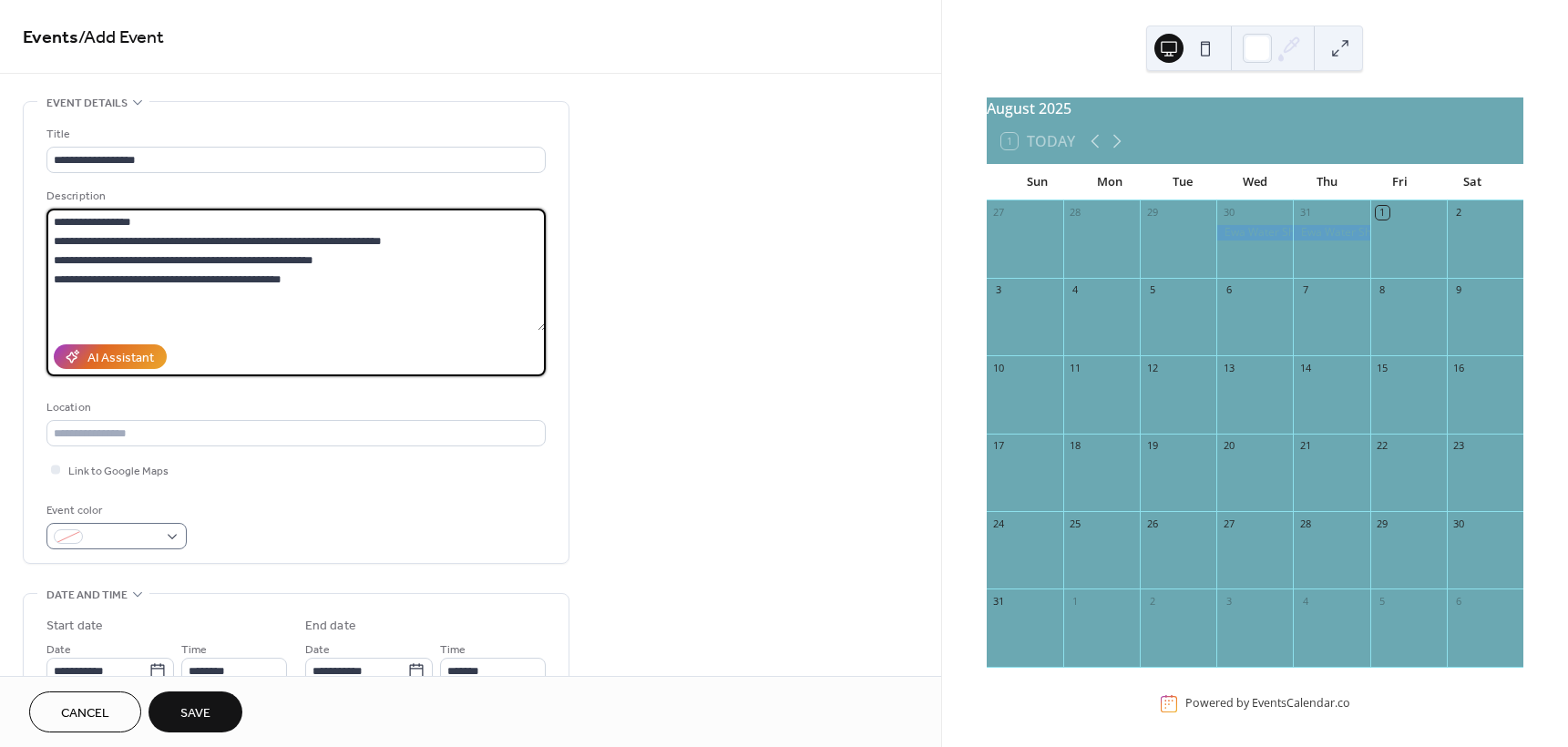 type on "**********" 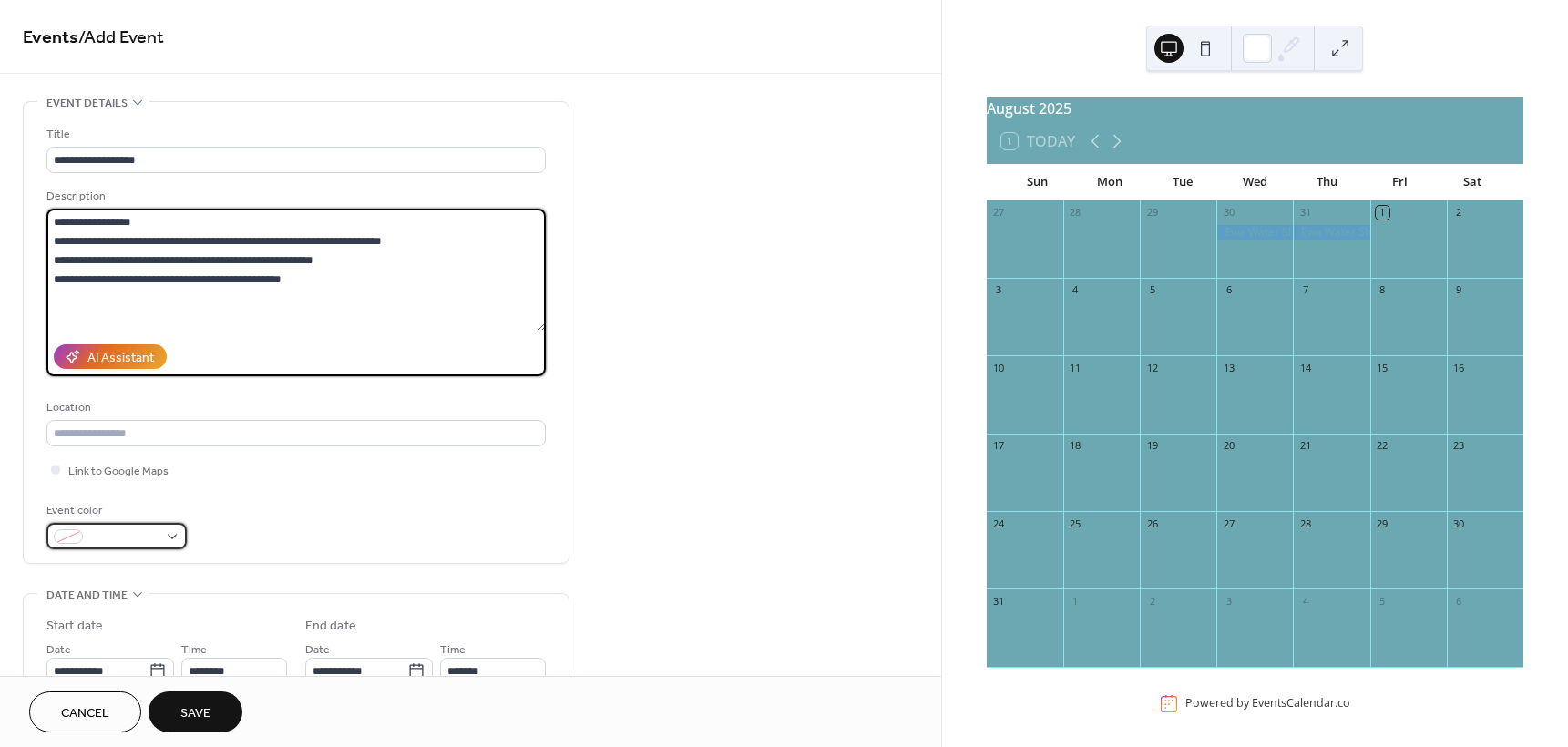 click at bounding box center (117, 536) 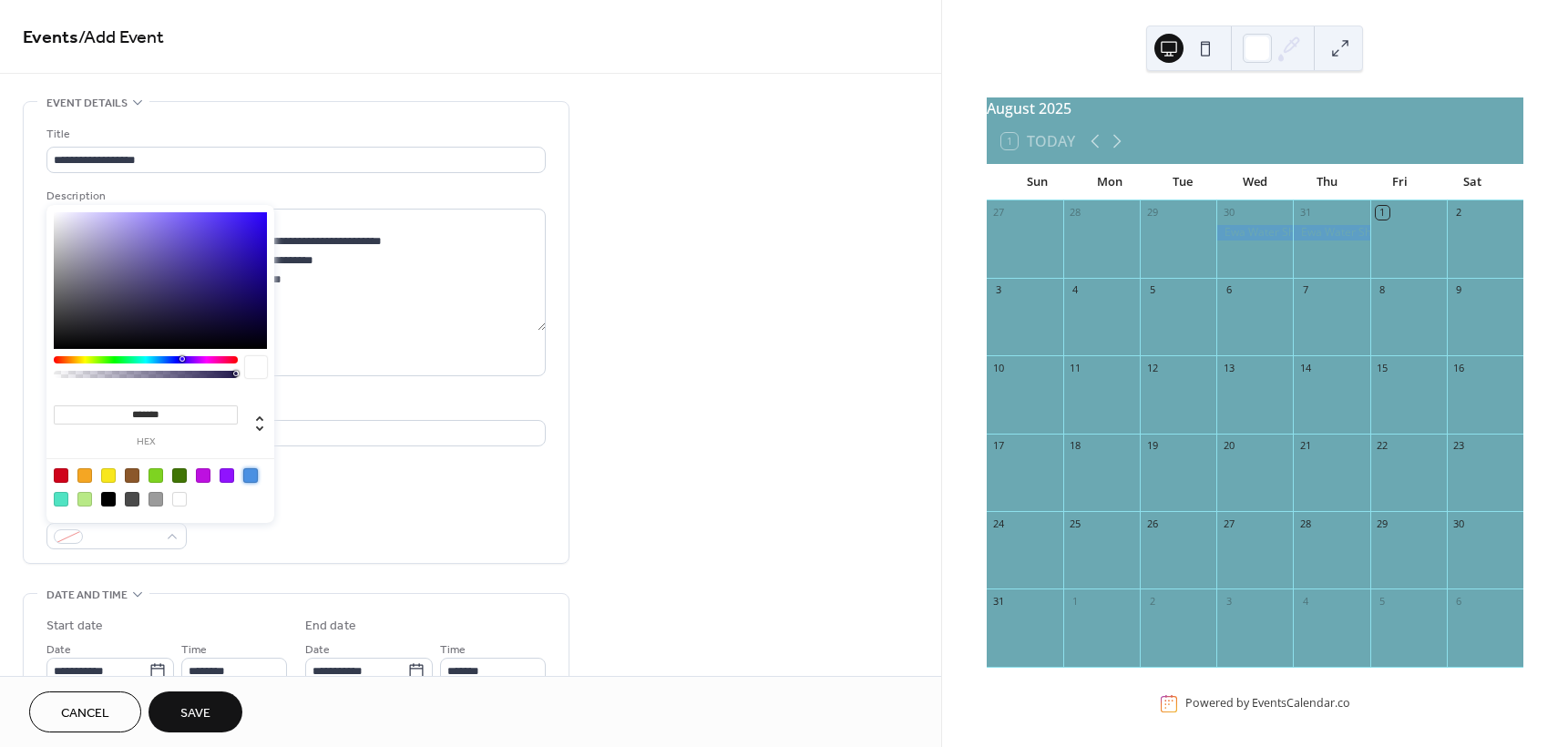 click at bounding box center [251, 476] 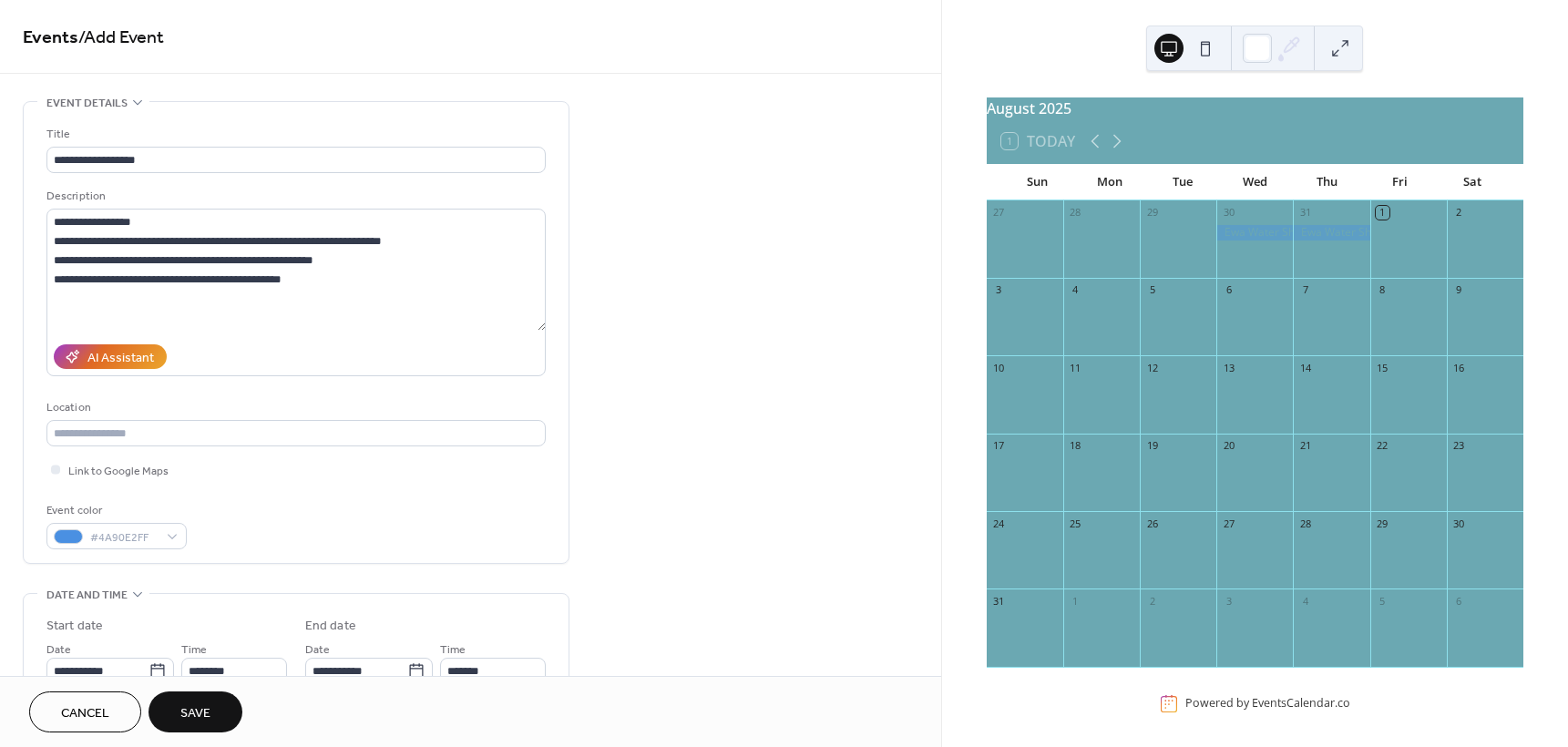 drag, startPoint x: 308, startPoint y: 482, endPoint x: 389, endPoint y: 515, distance: 87.46428 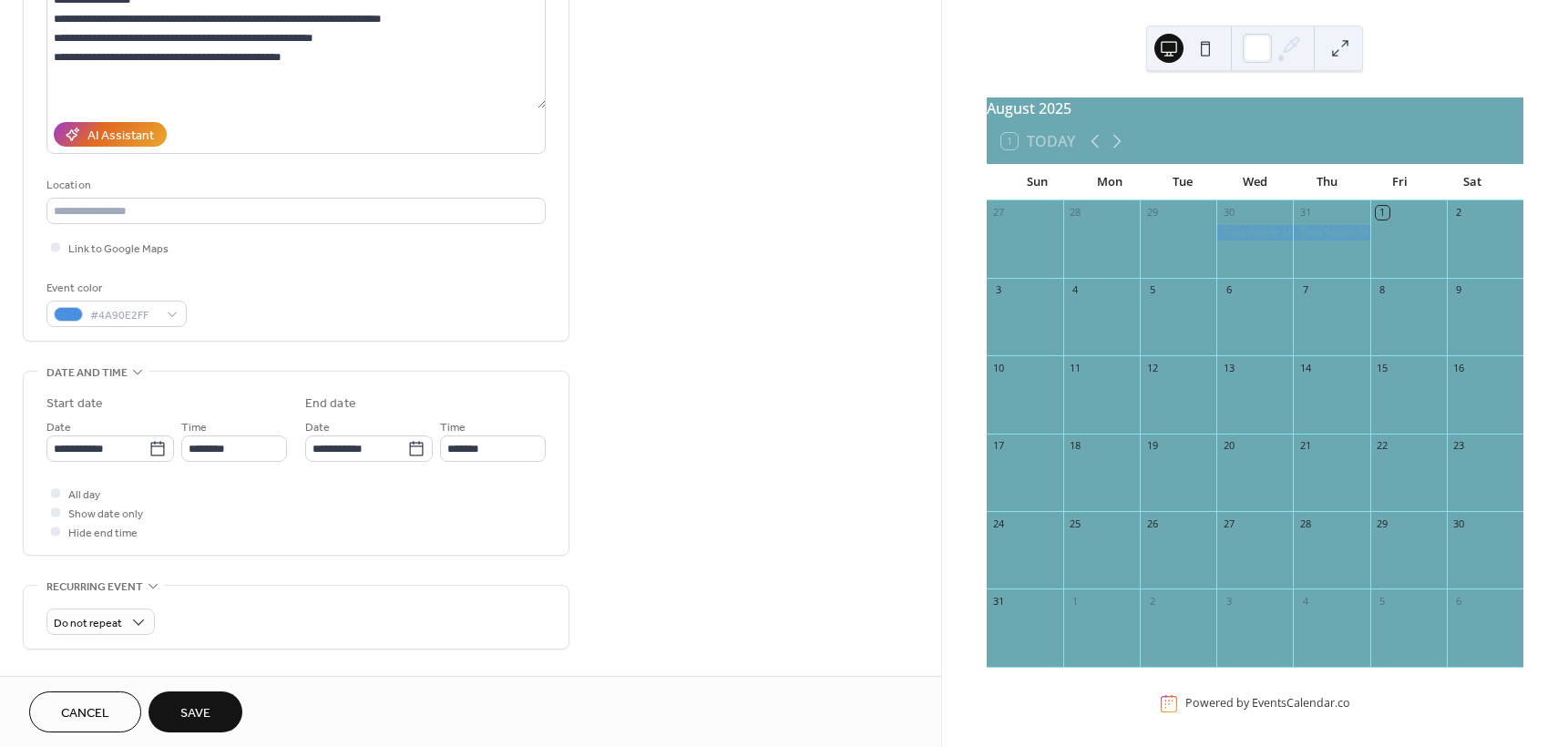 scroll, scrollTop: 364, scrollLeft: 0, axis: vertical 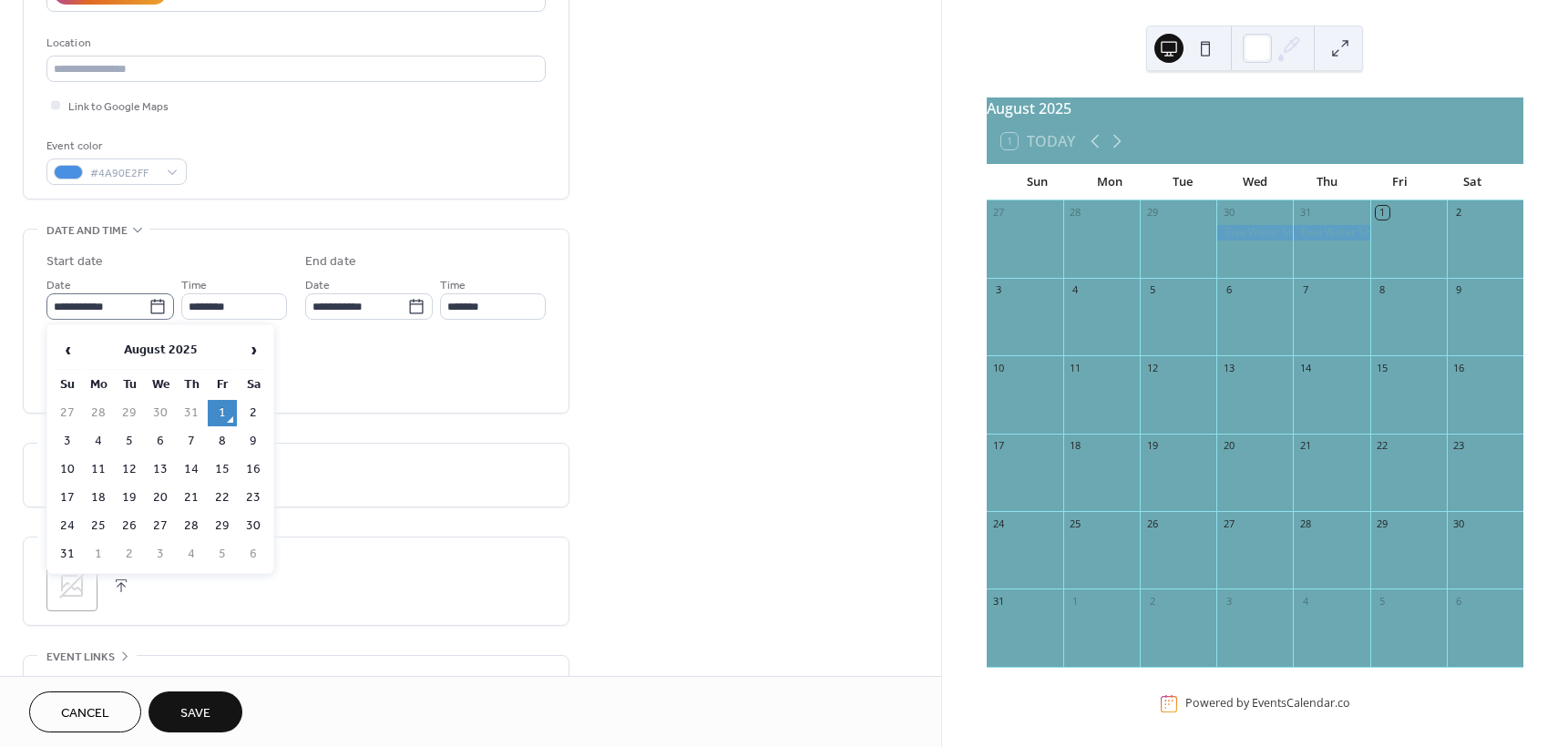 click 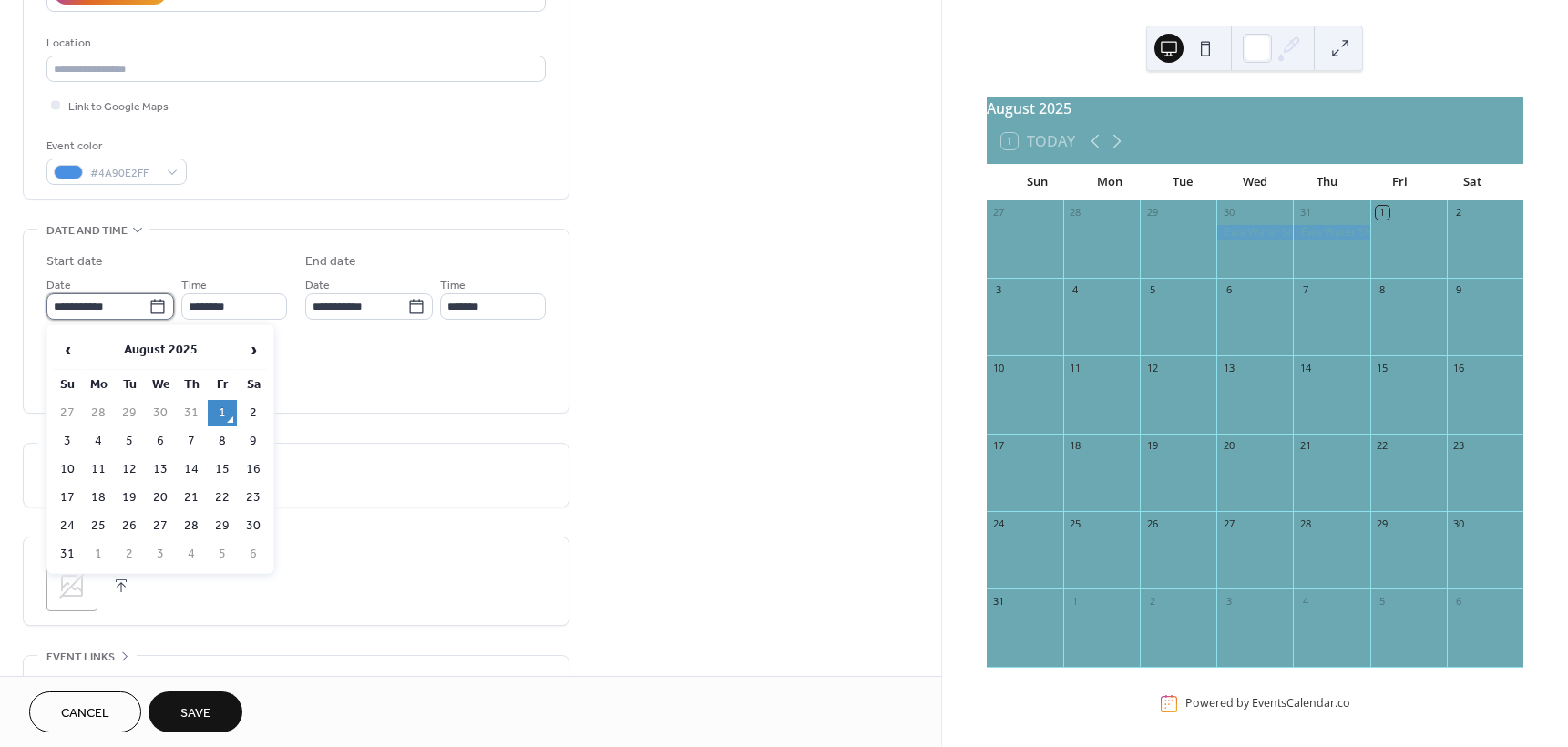 click on "**********" at bounding box center [97, 306] 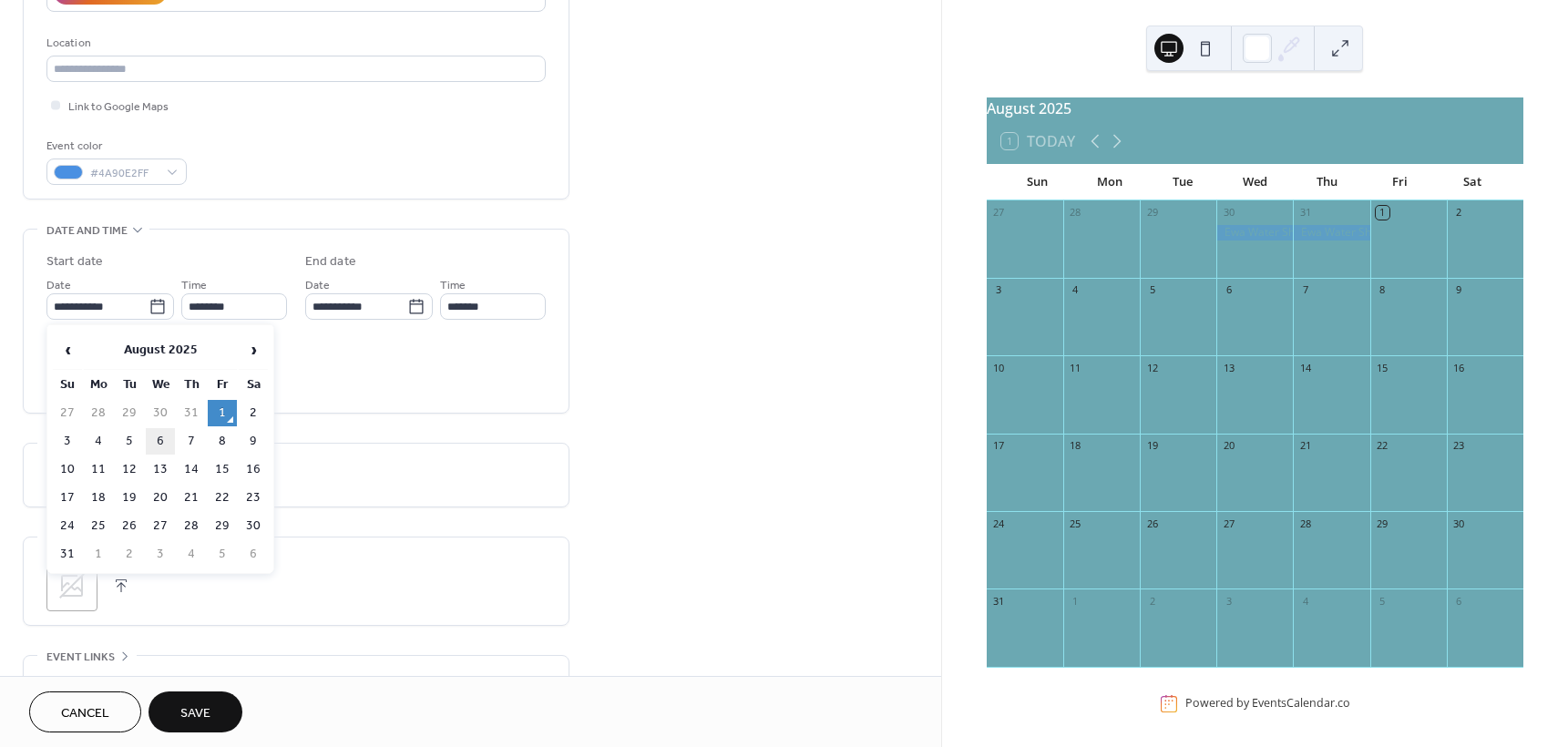 click on "6" at bounding box center (160, 441) 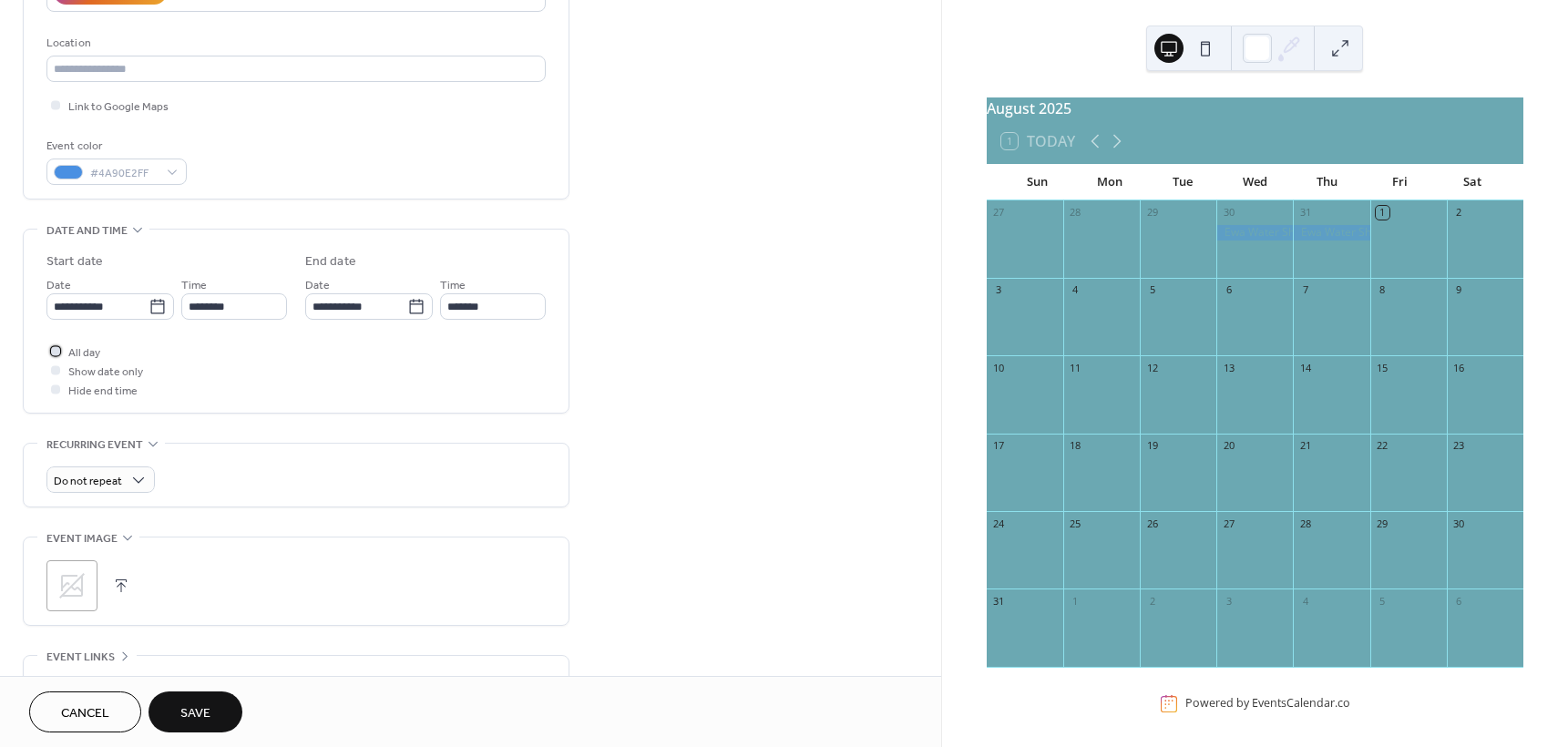 click at bounding box center (56, 351) 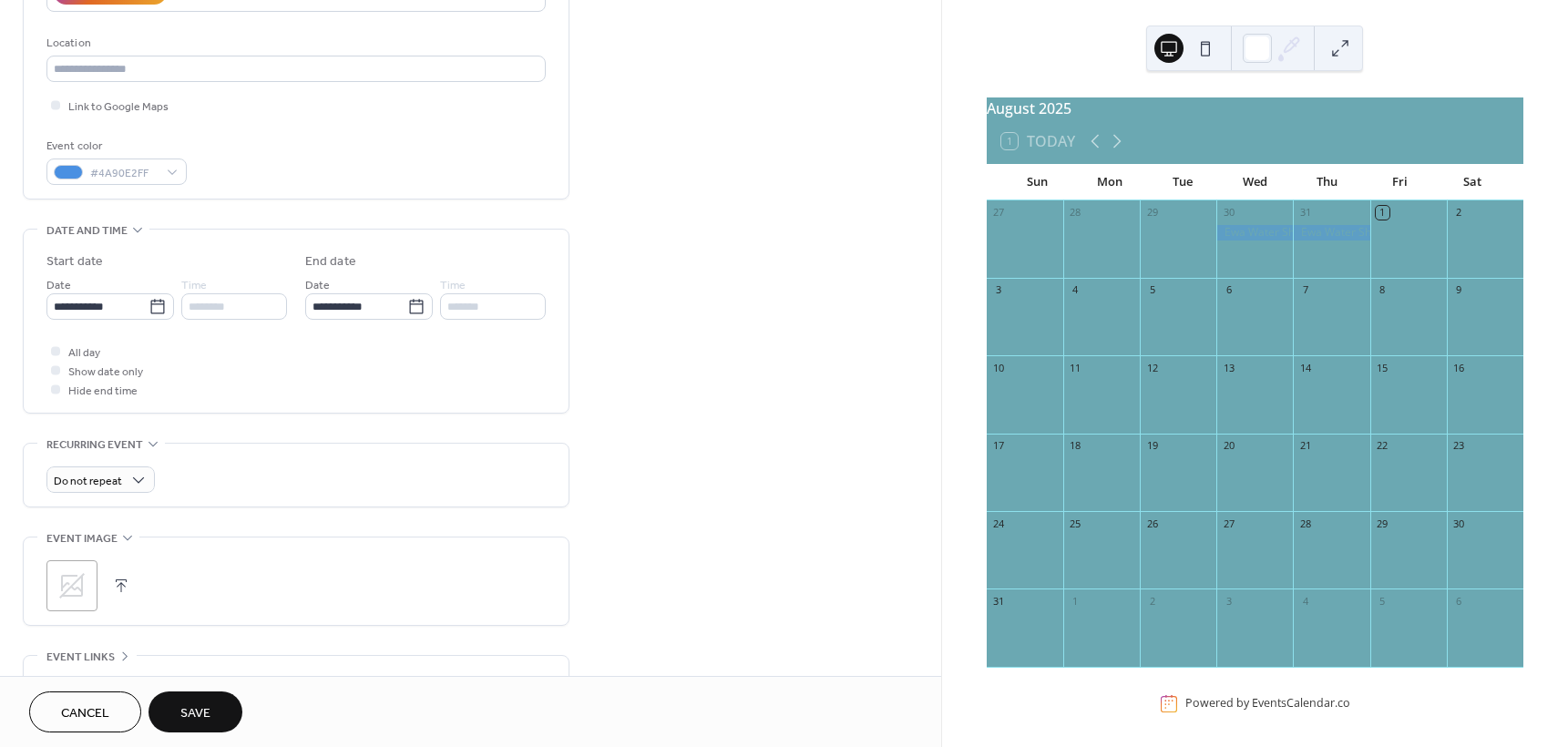click on "Save" at bounding box center [195, 713] 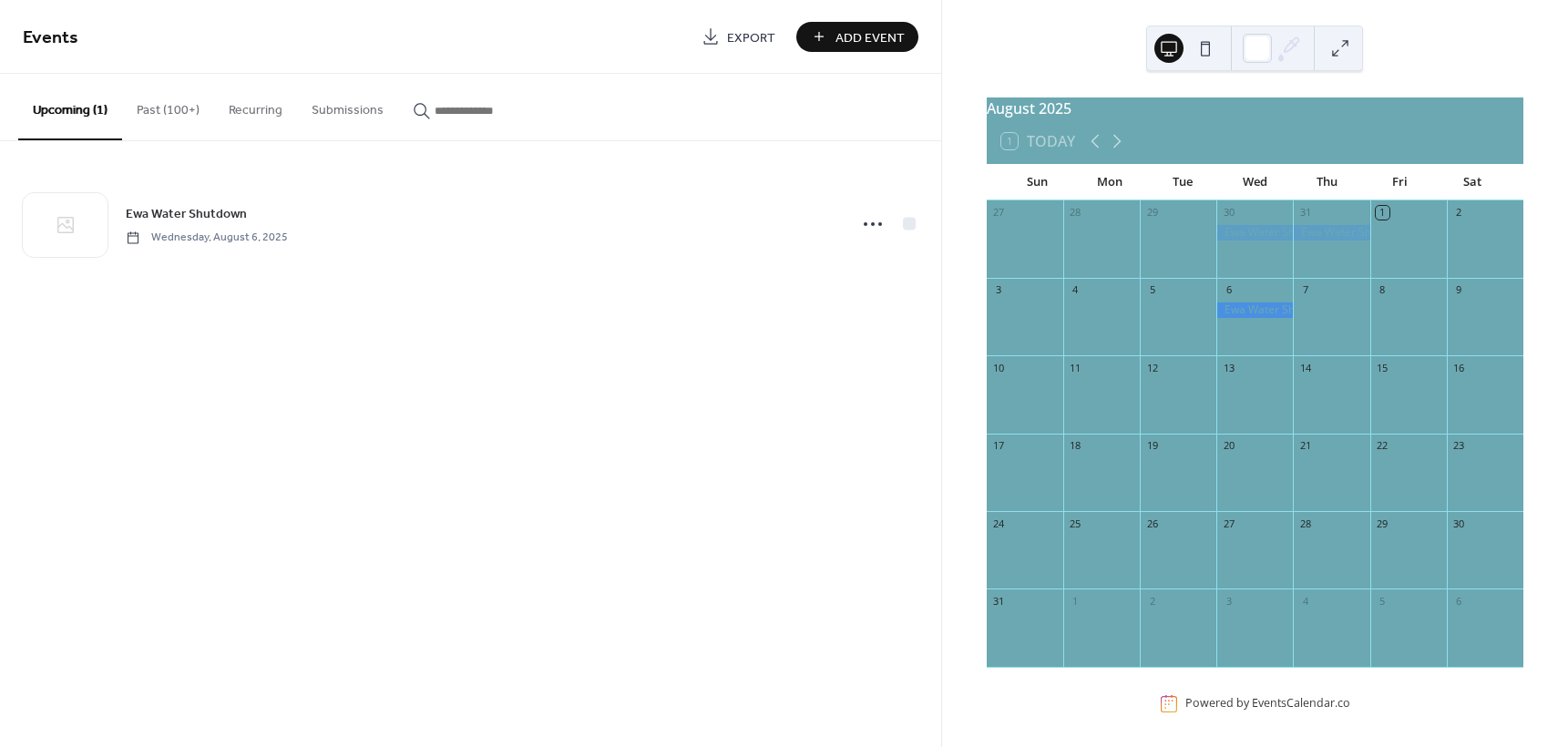 click on "Add Event" at bounding box center [870, 37] 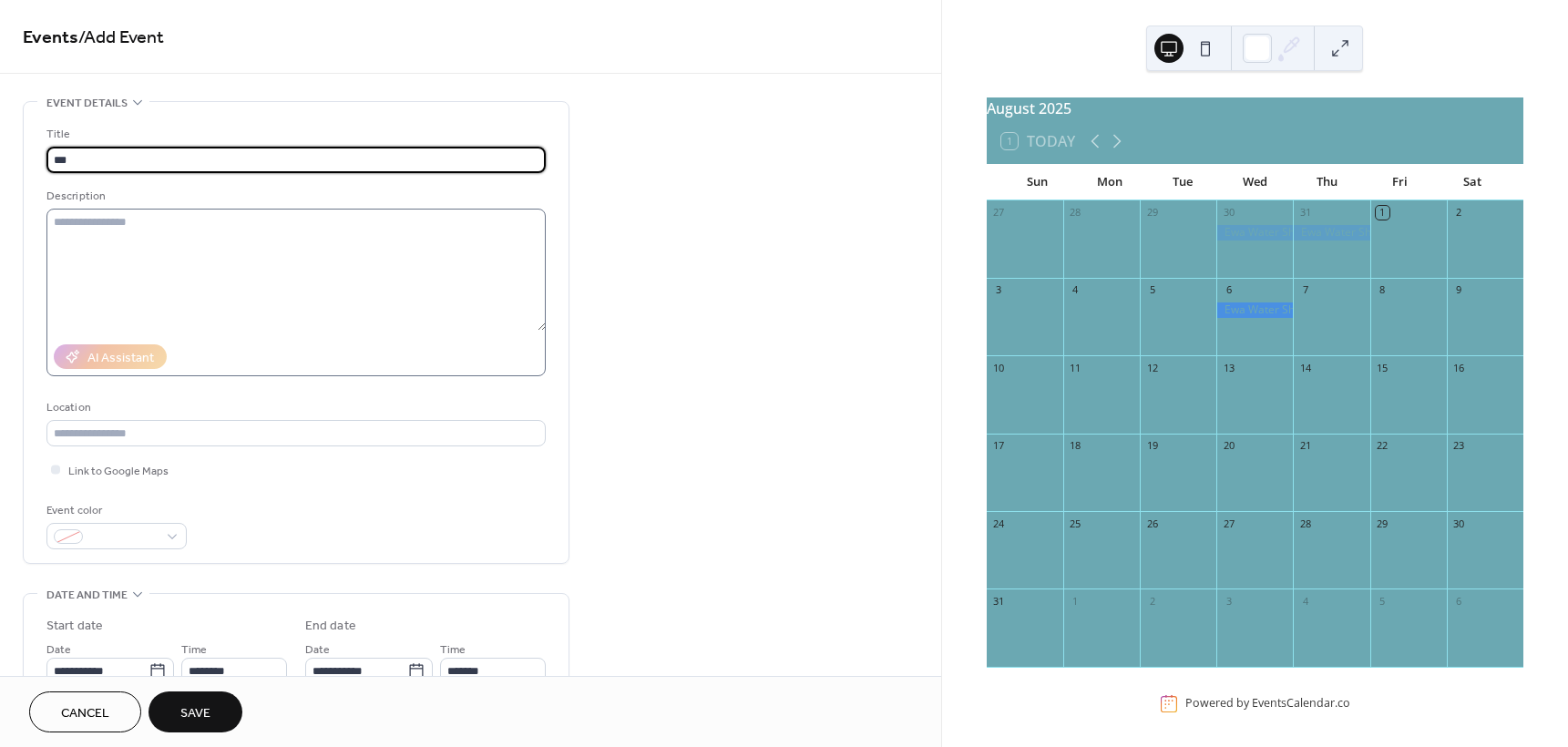type on "**********" 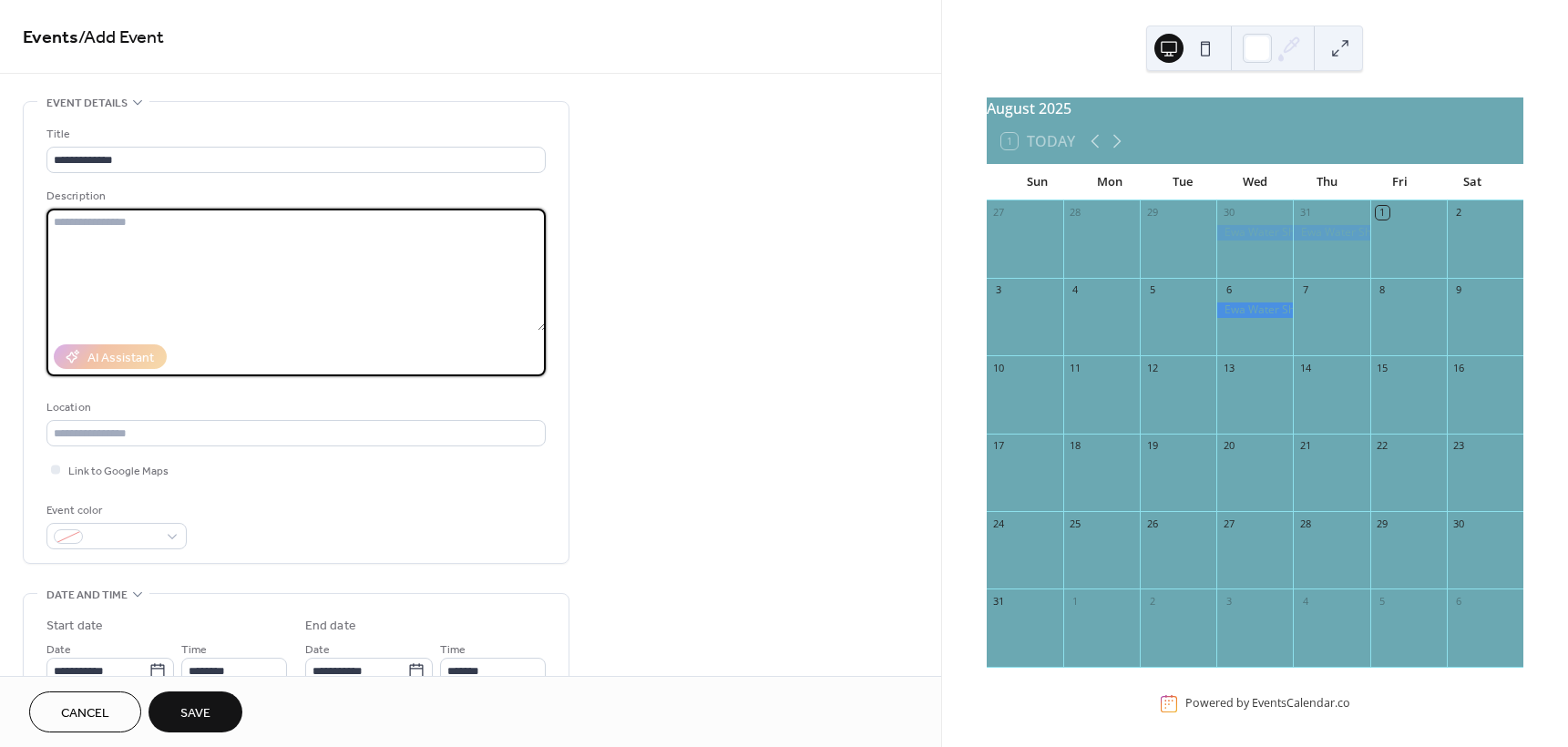 click at bounding box center [296, 270] 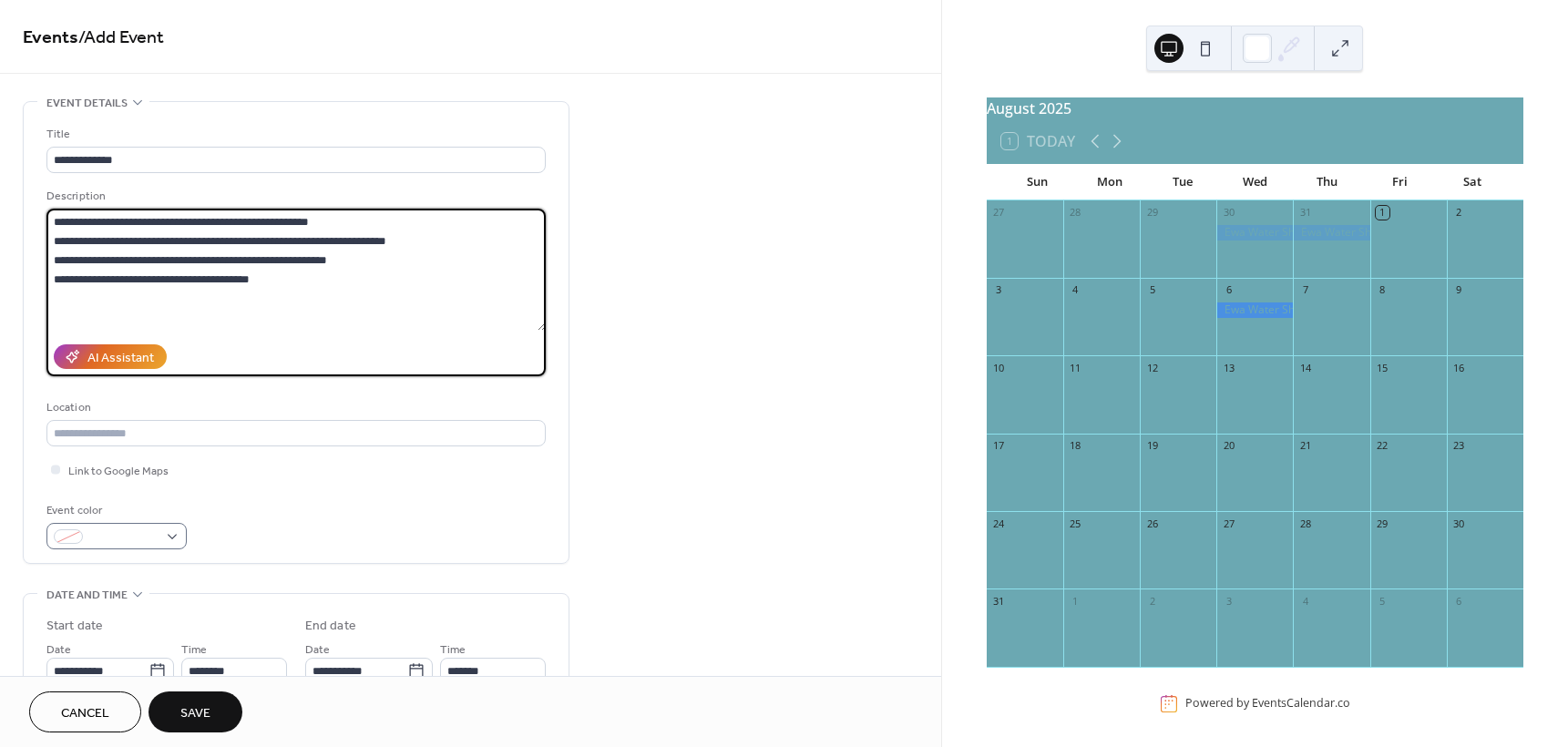 type on "**********" 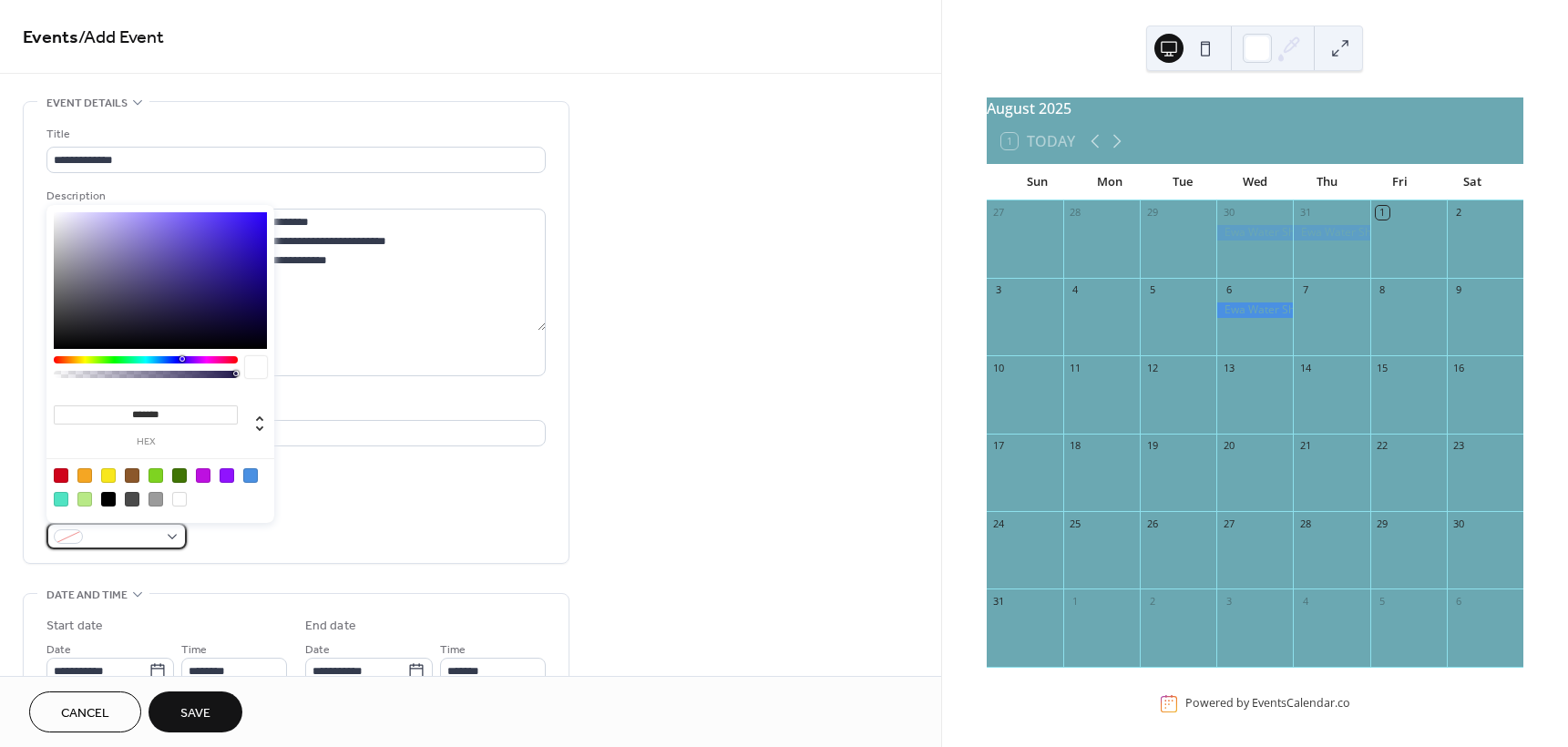 click at bounding box center [117, 536] 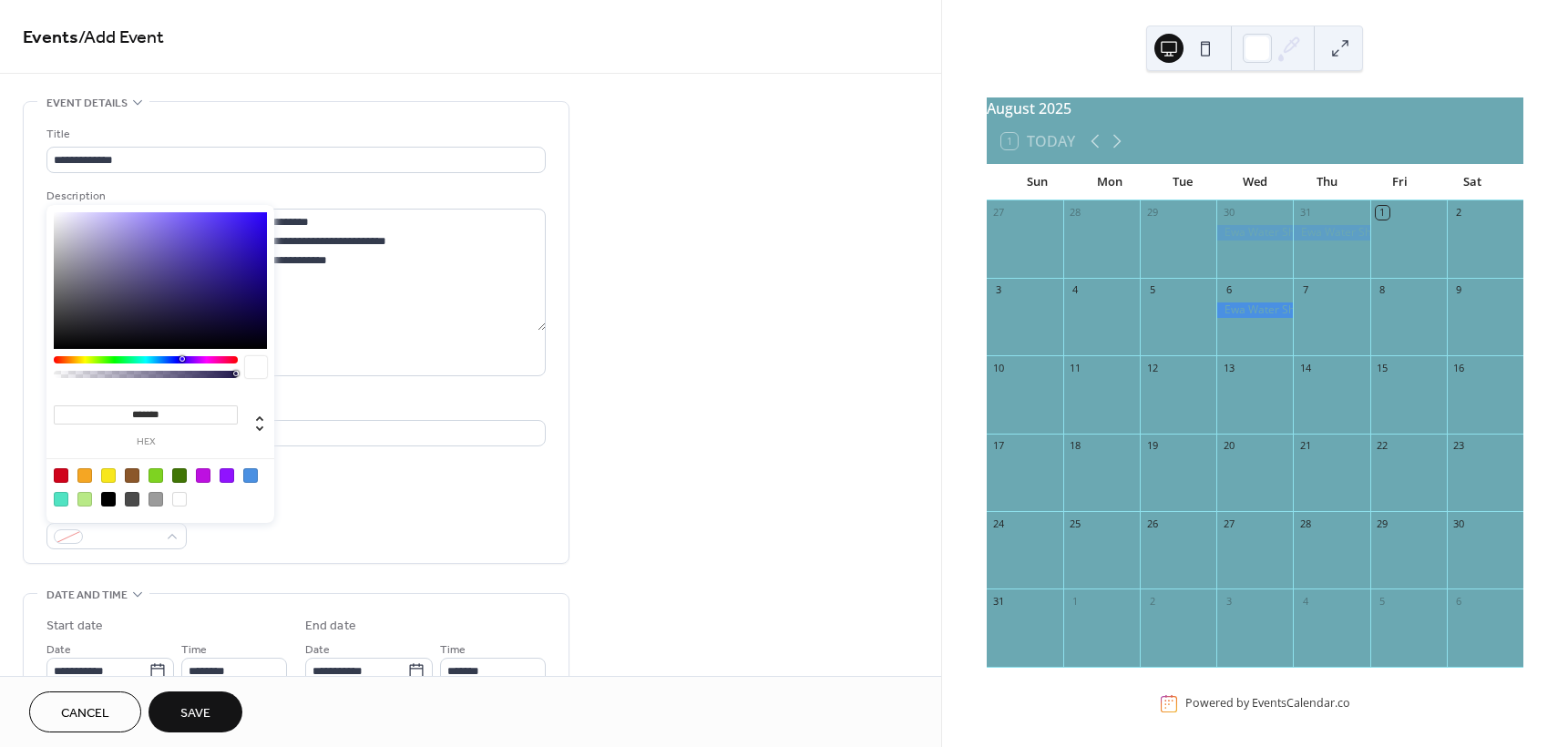 click at bounding box center [132, 476] 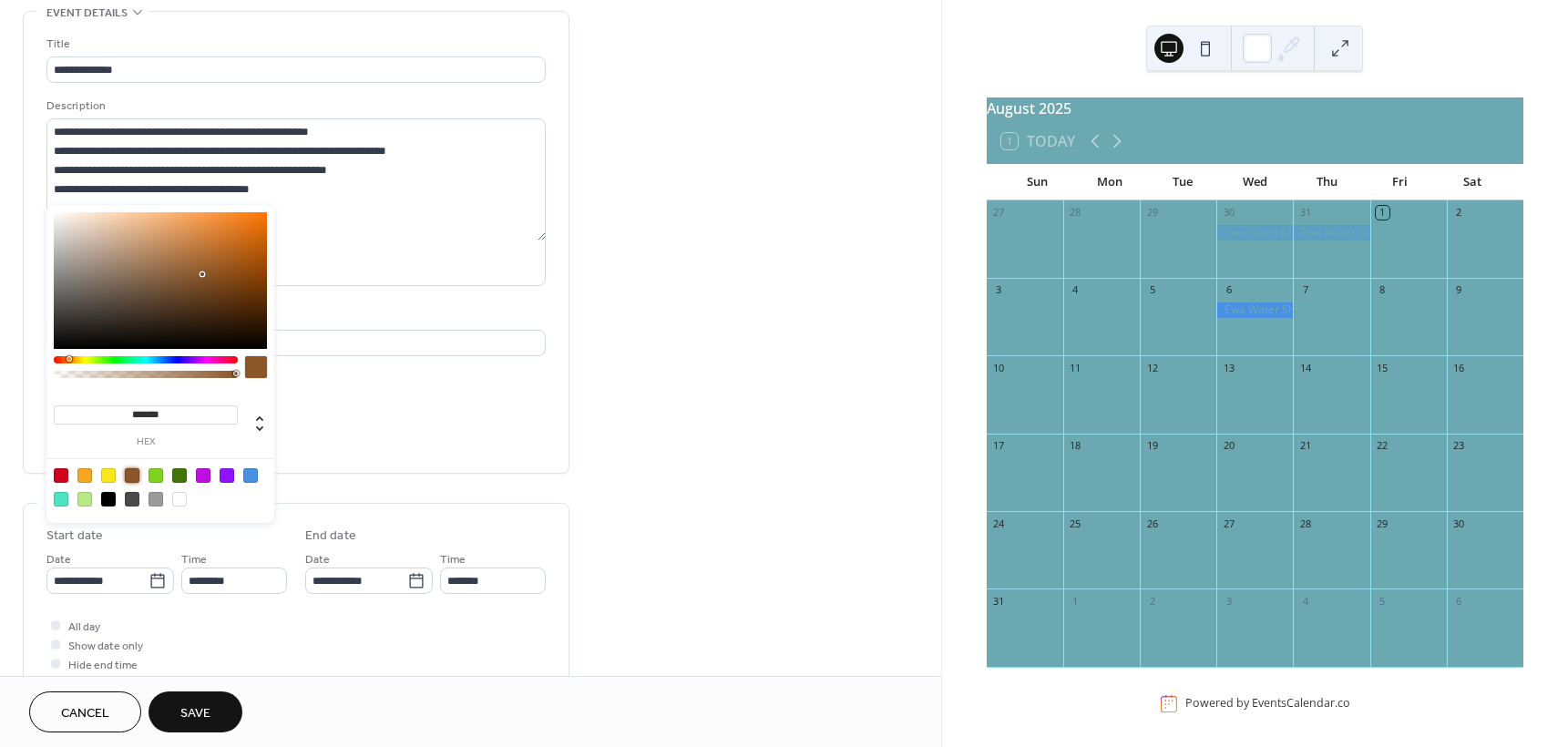 scroll, scrollTop: 273, scrollLeft: 0, axis: vertical 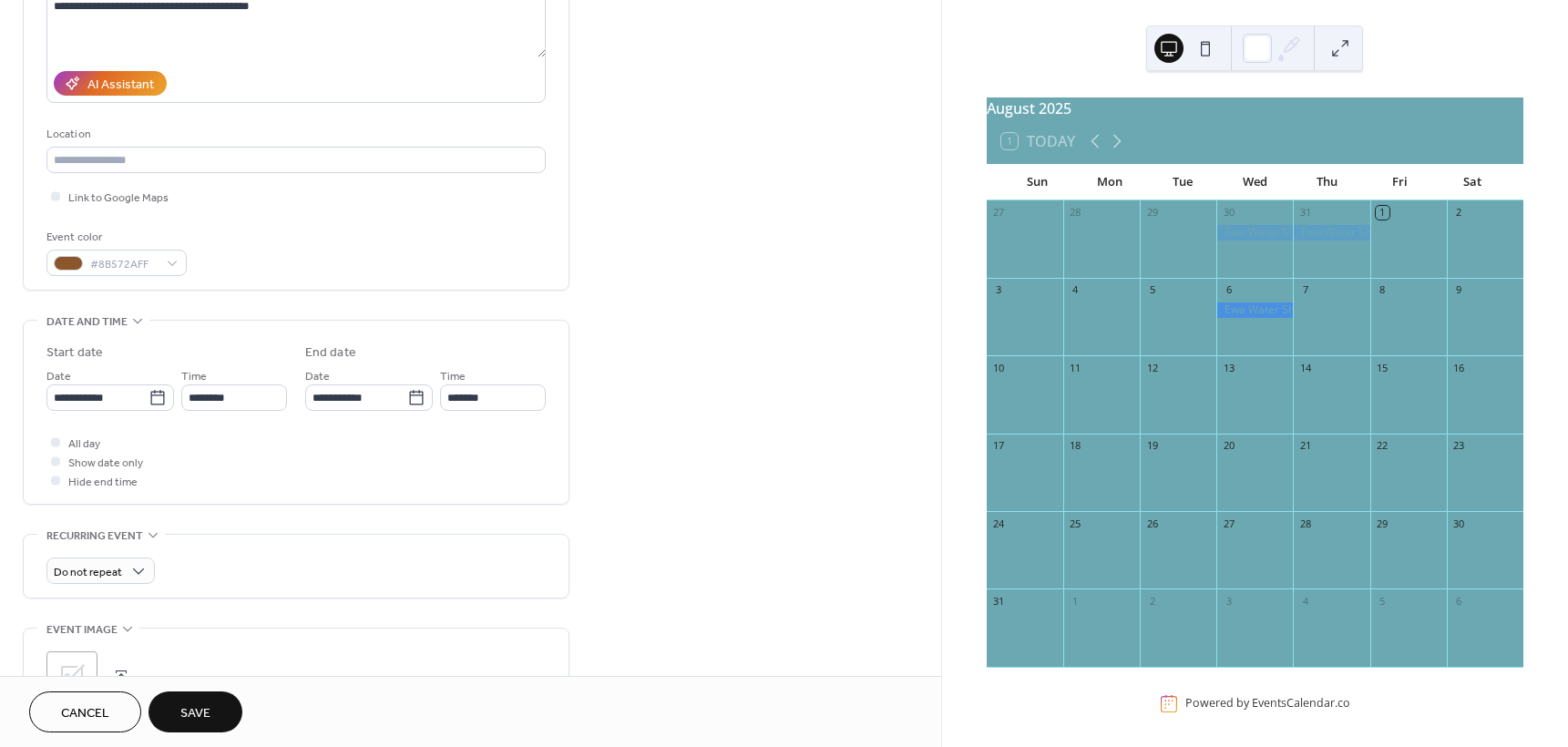 click on "**********" at bounding box center [296, 64] 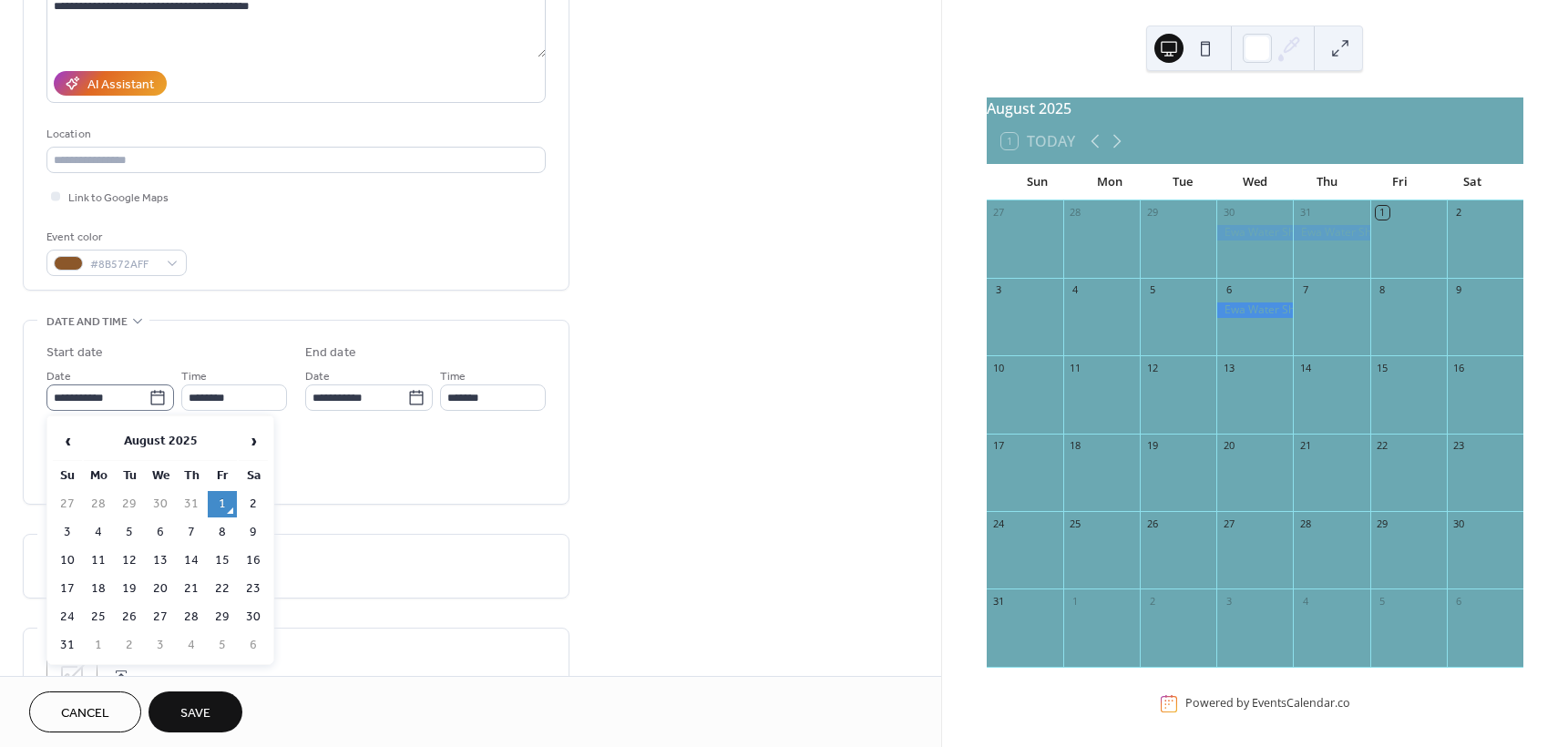 click 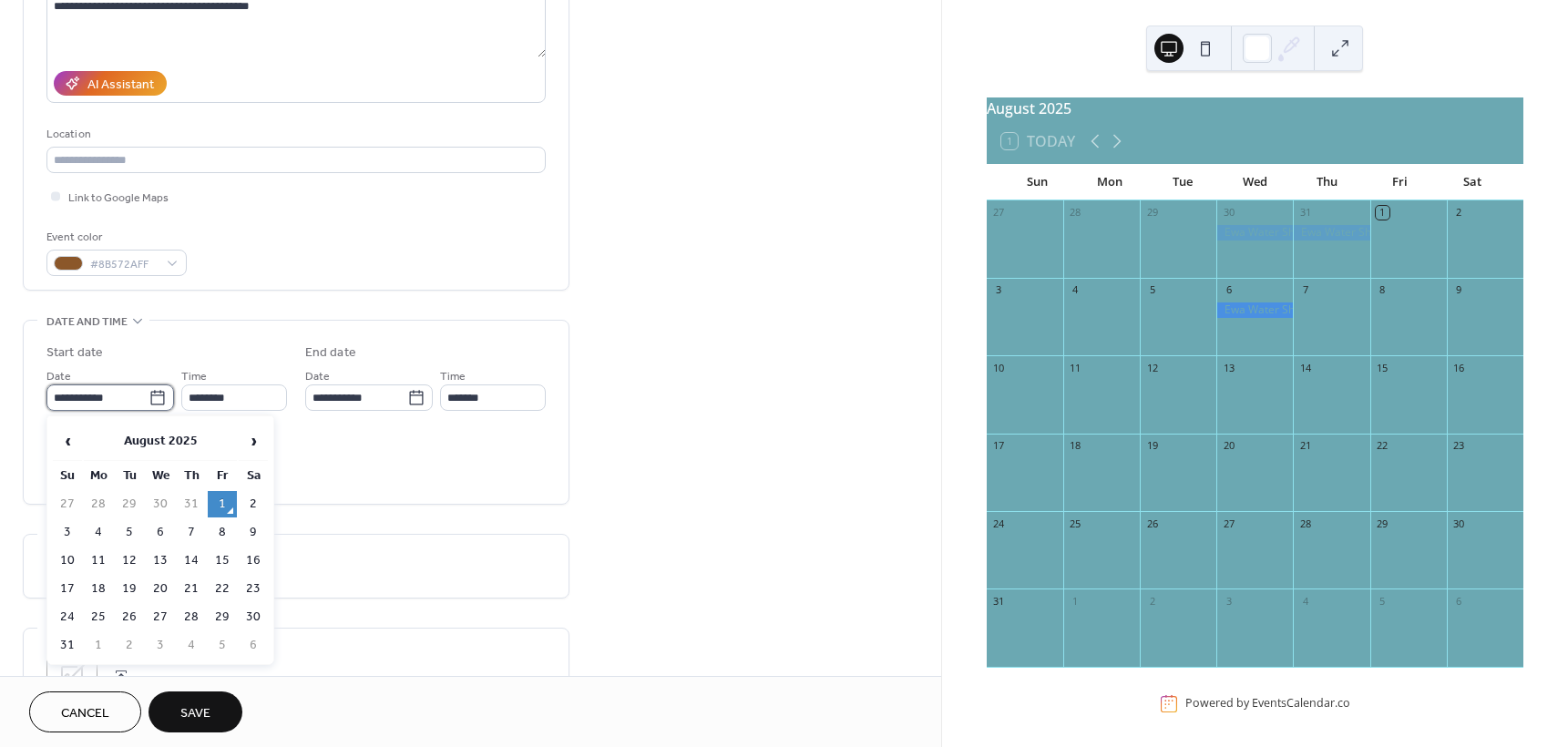 click on "**********" at bounding box center (97, 397) 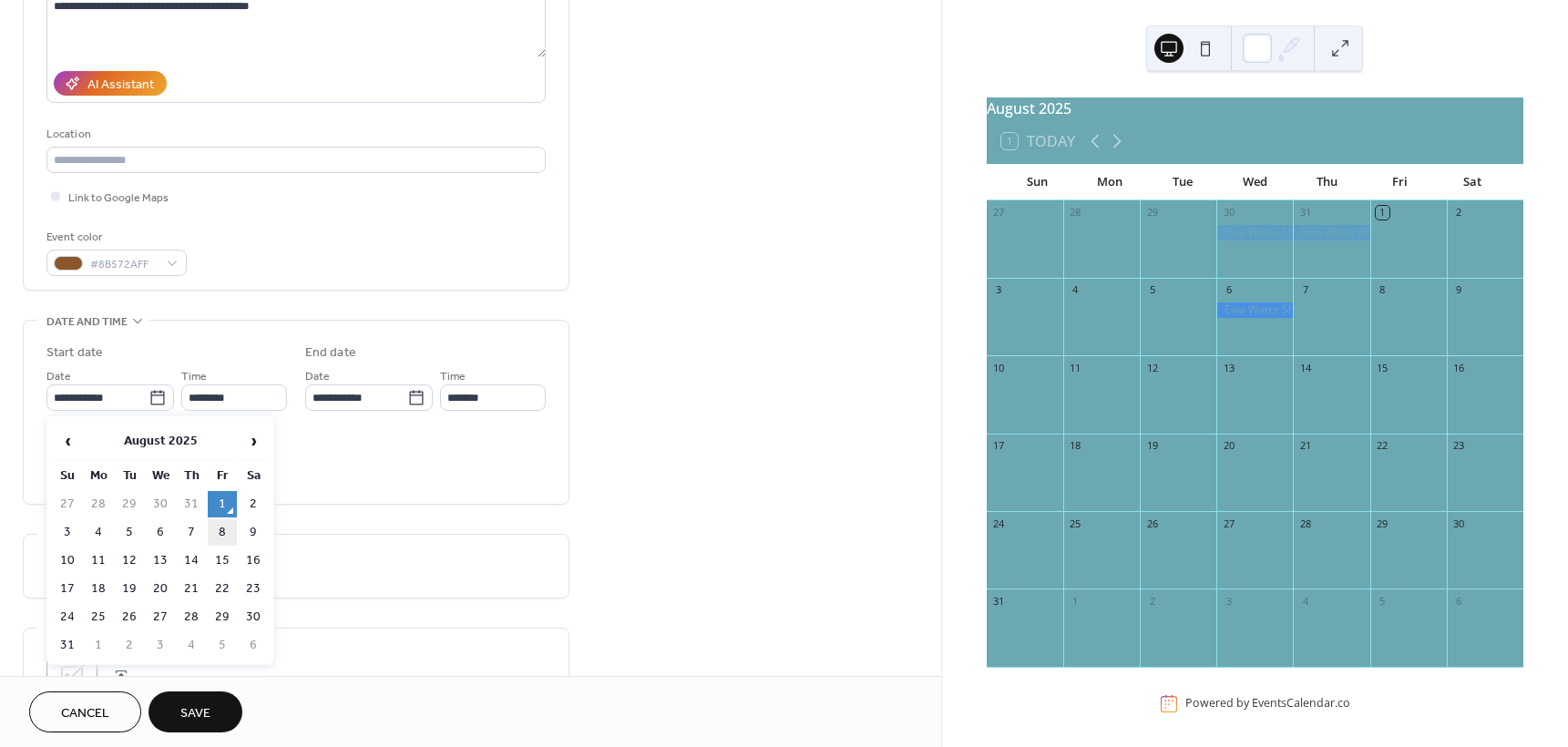 click on "8" at bounding box center [222, 532] 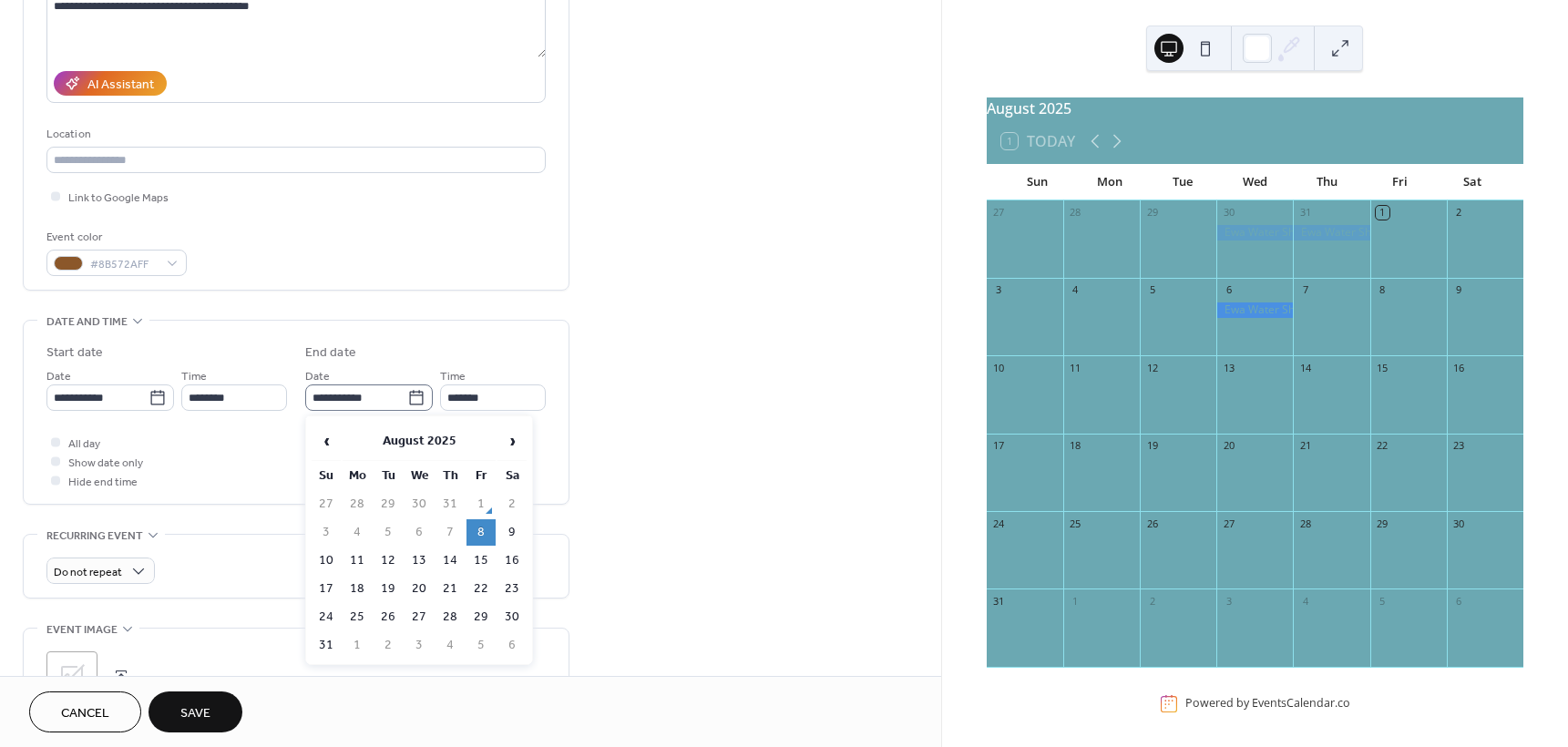 click 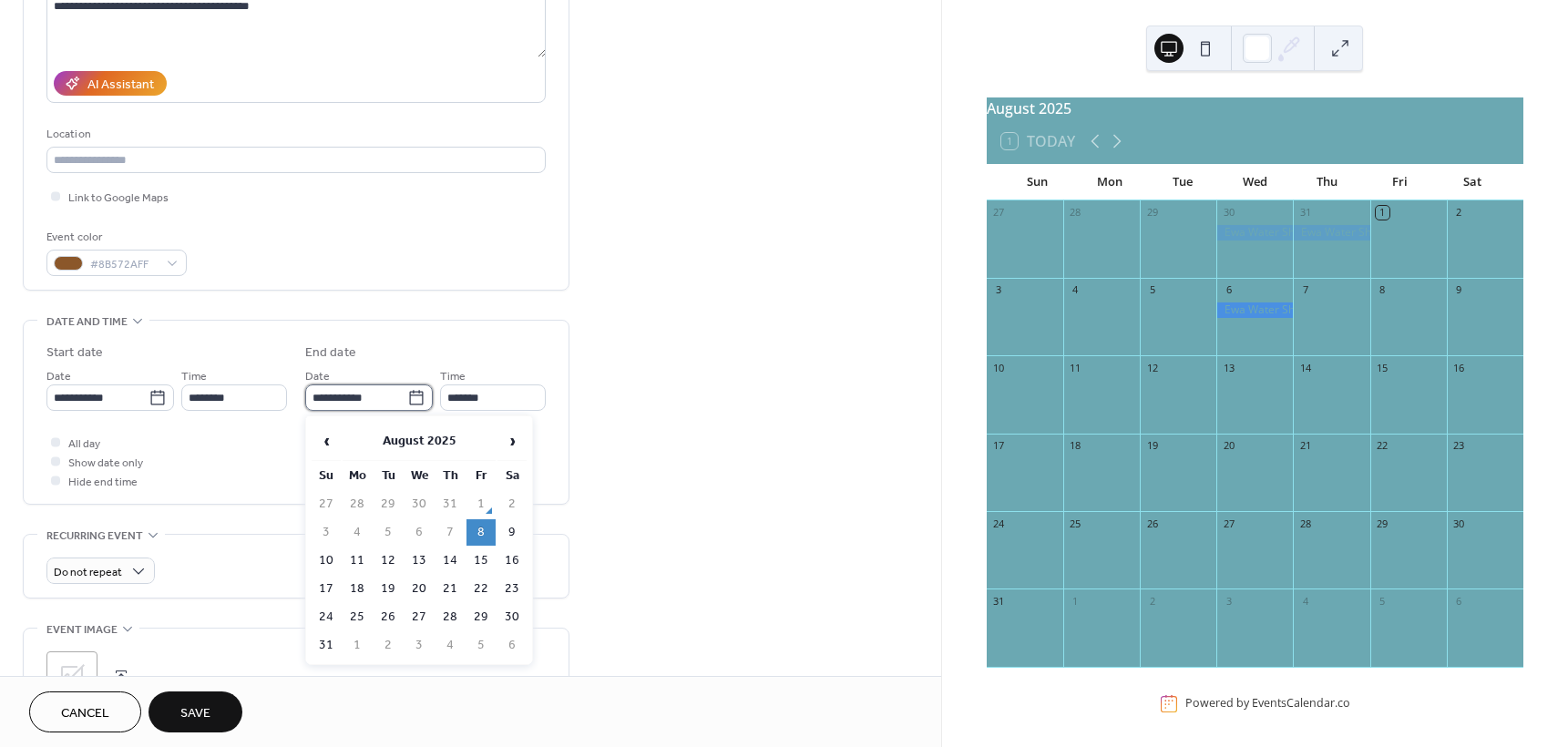 click on "**********" at bounding box center (356, 397) 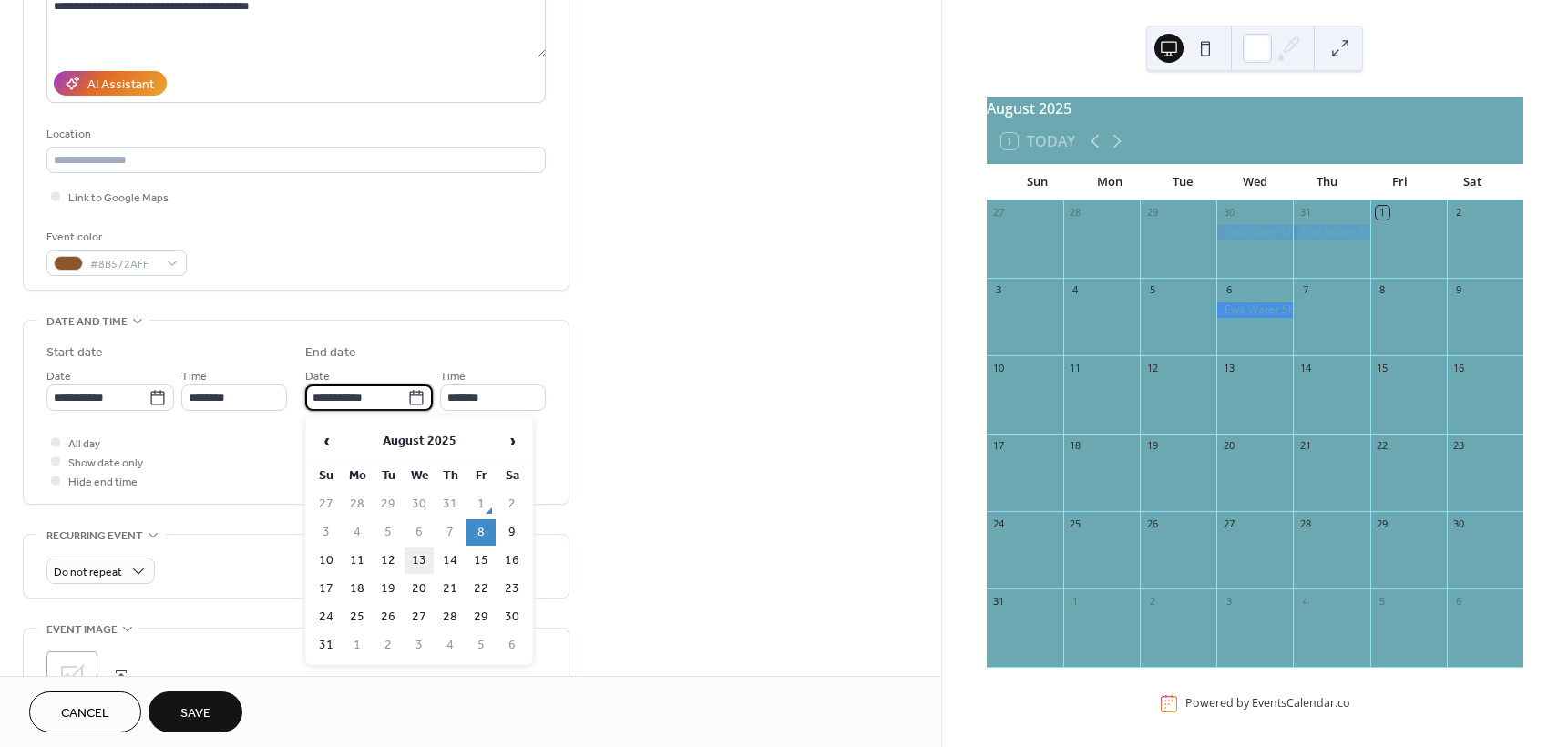 click on "13" at bounding box center [419, 560] 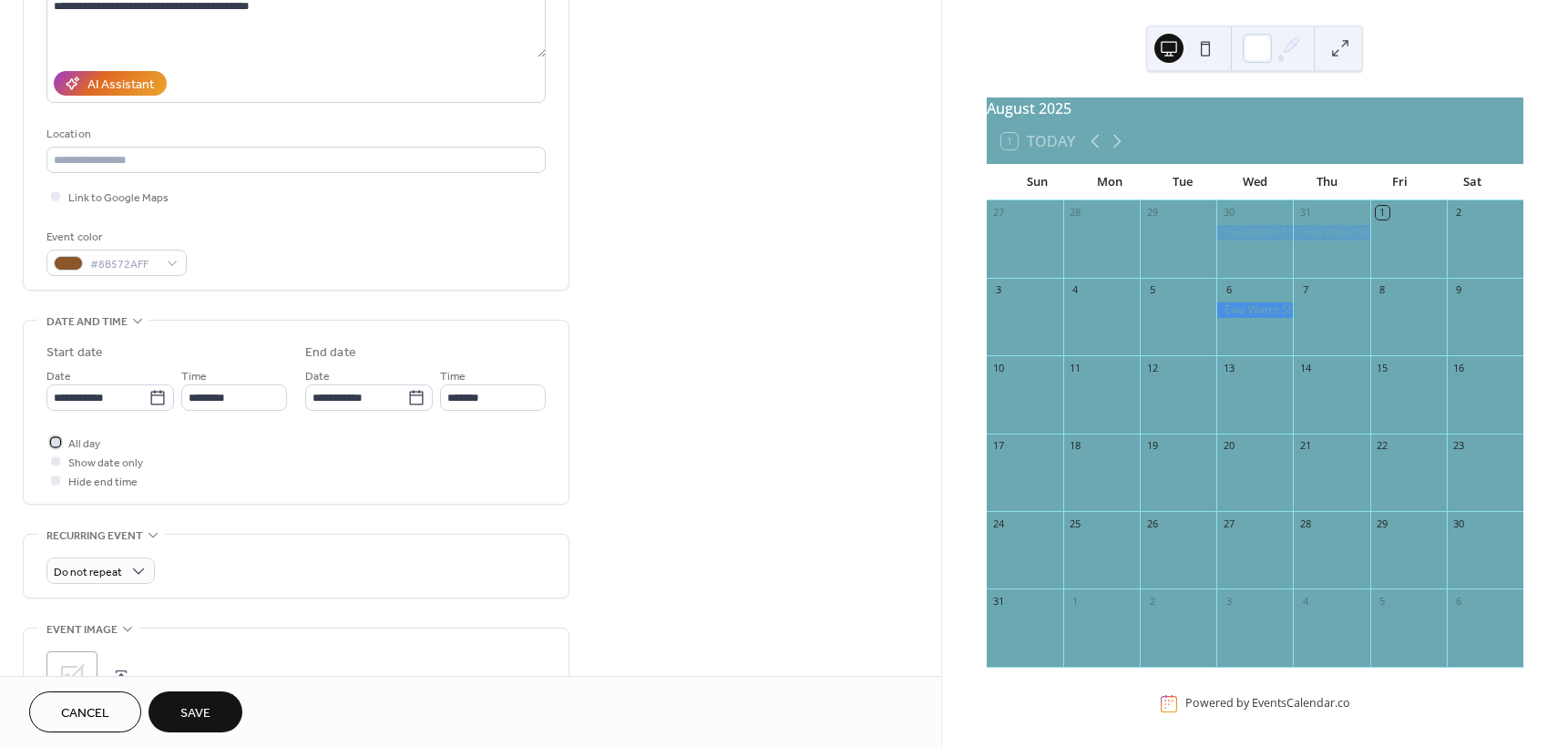 click at bounding box center (56, 442) 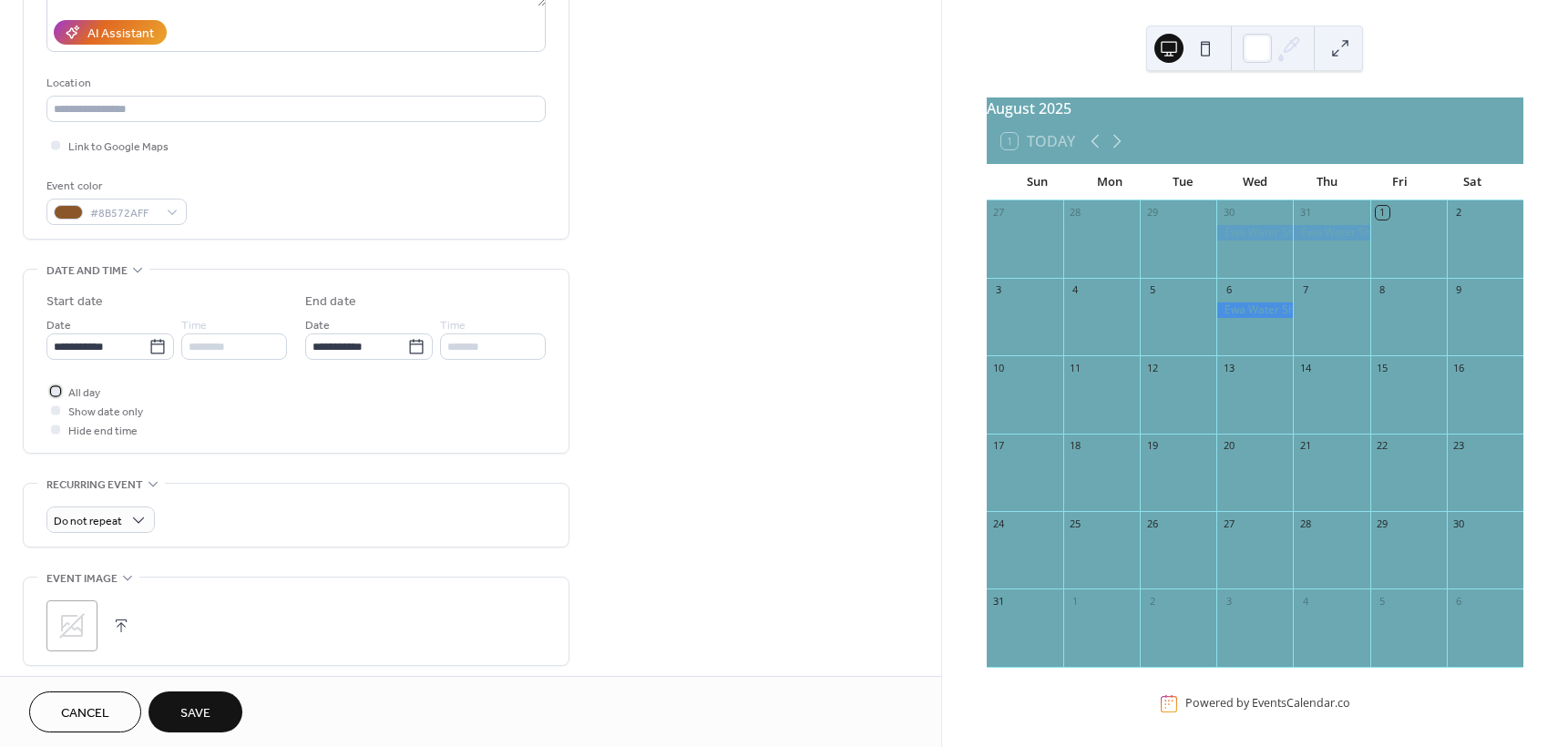 scroll, scrollTop: 364, scrollLeft: 0, axis: vertical 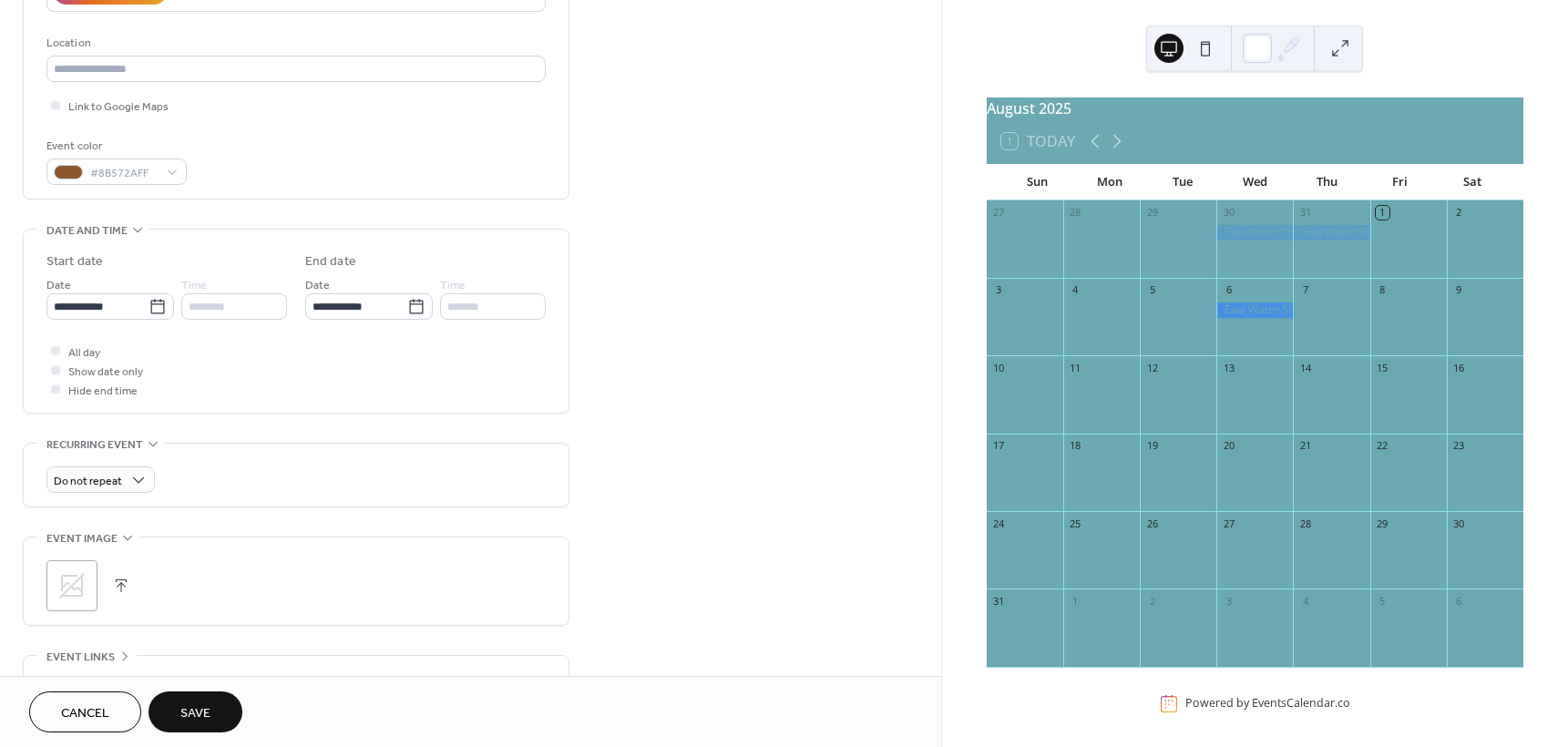 click on "Save" at bounding box center [195, 713] 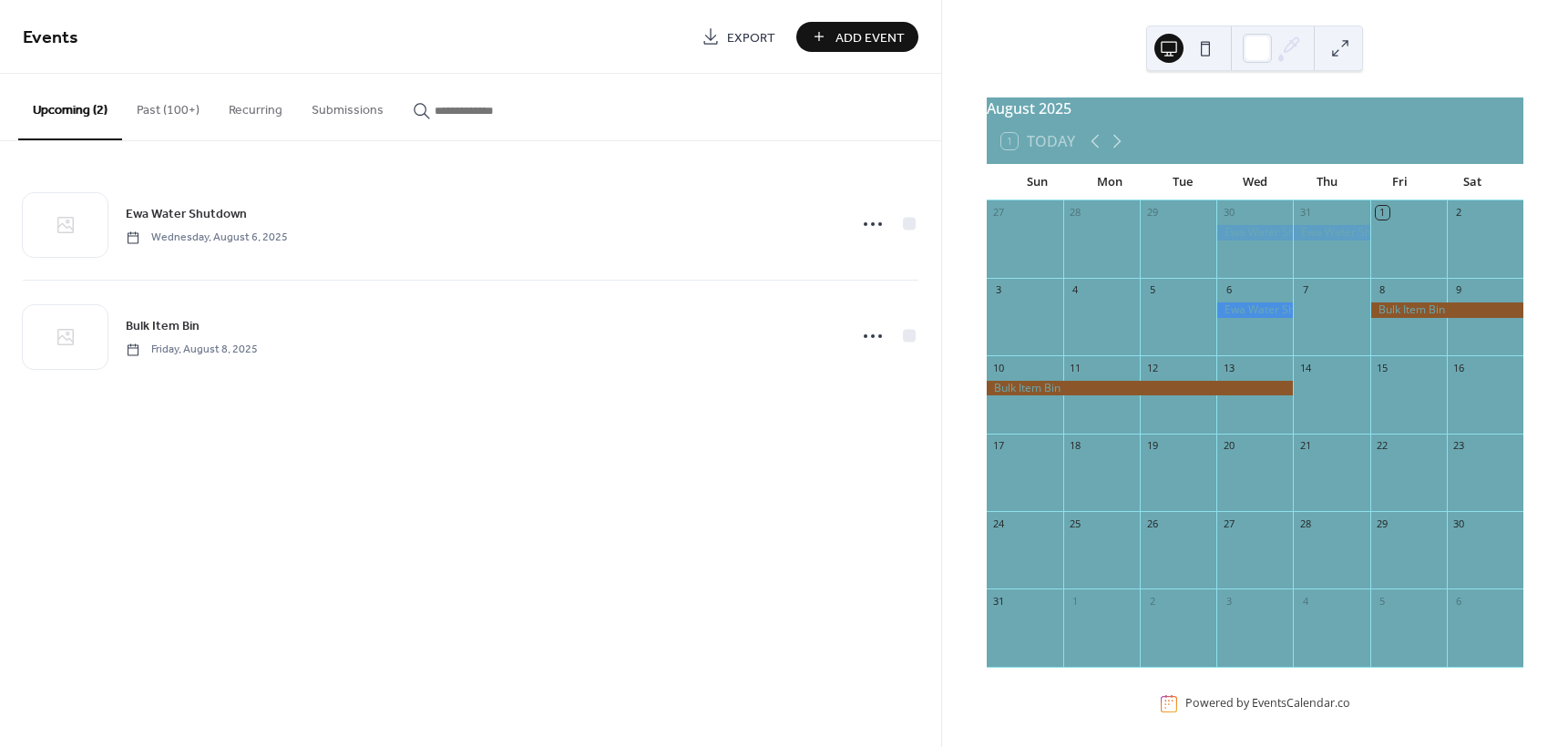 click on "Add Event" at bounding box center [870, 37] 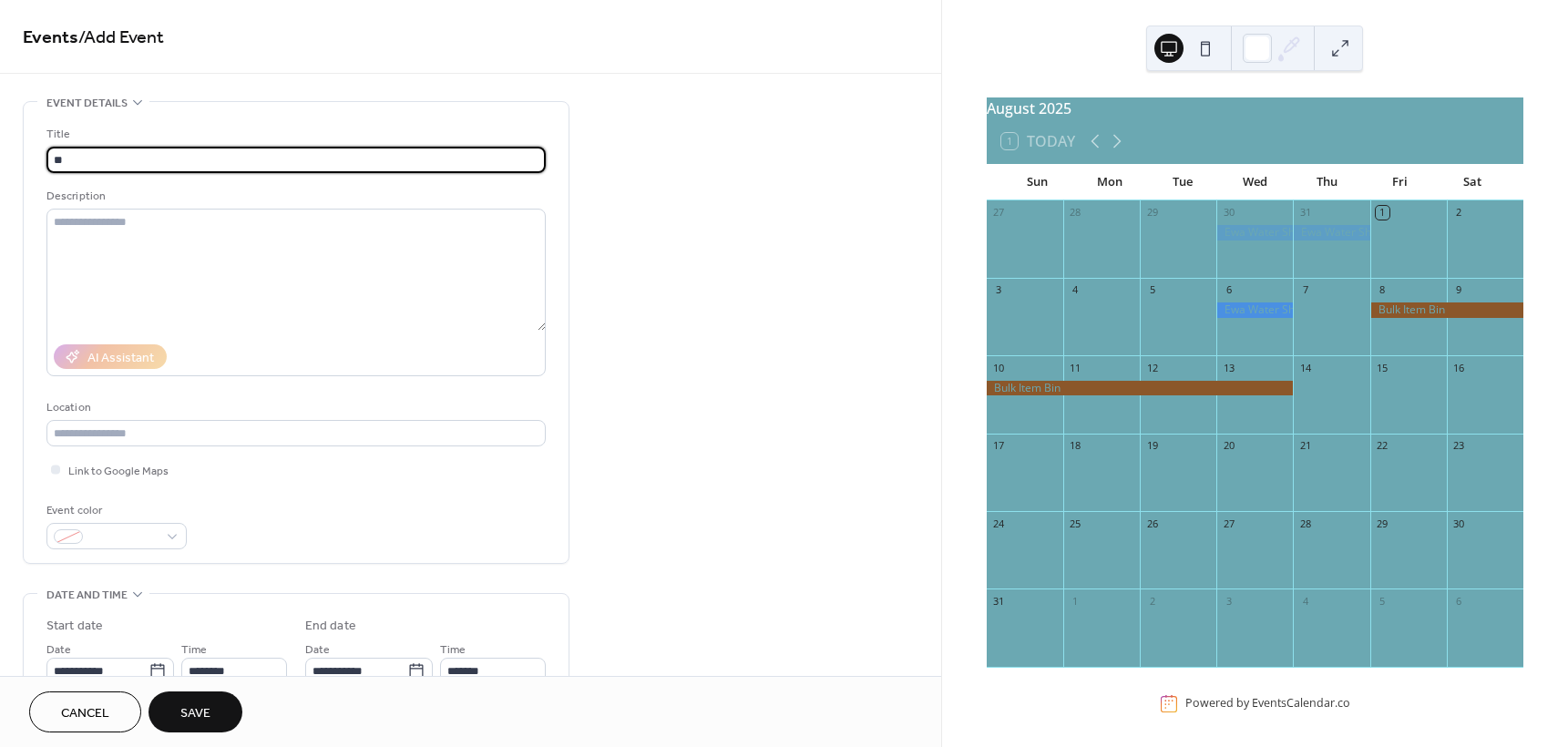 type on "*" 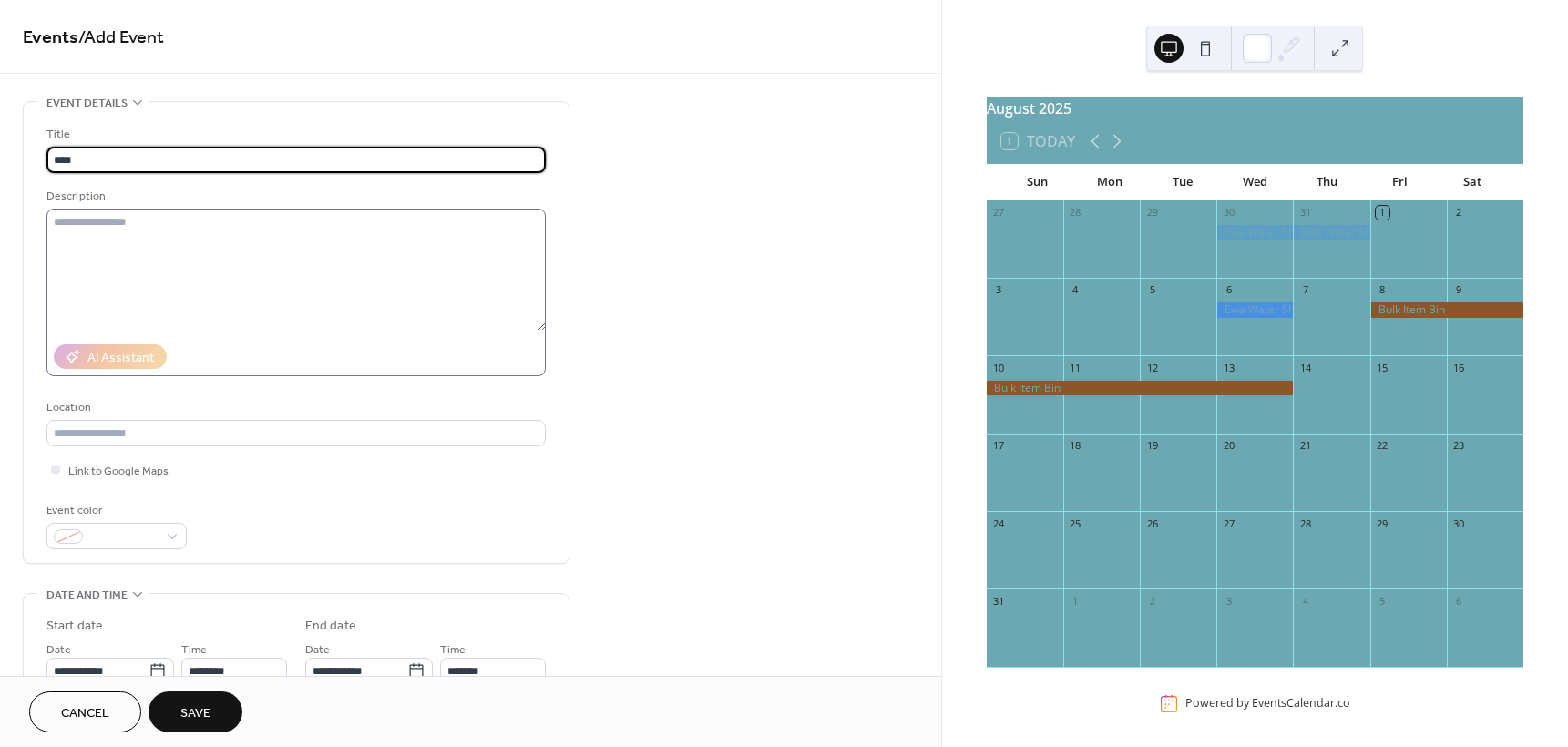 type on "**********" 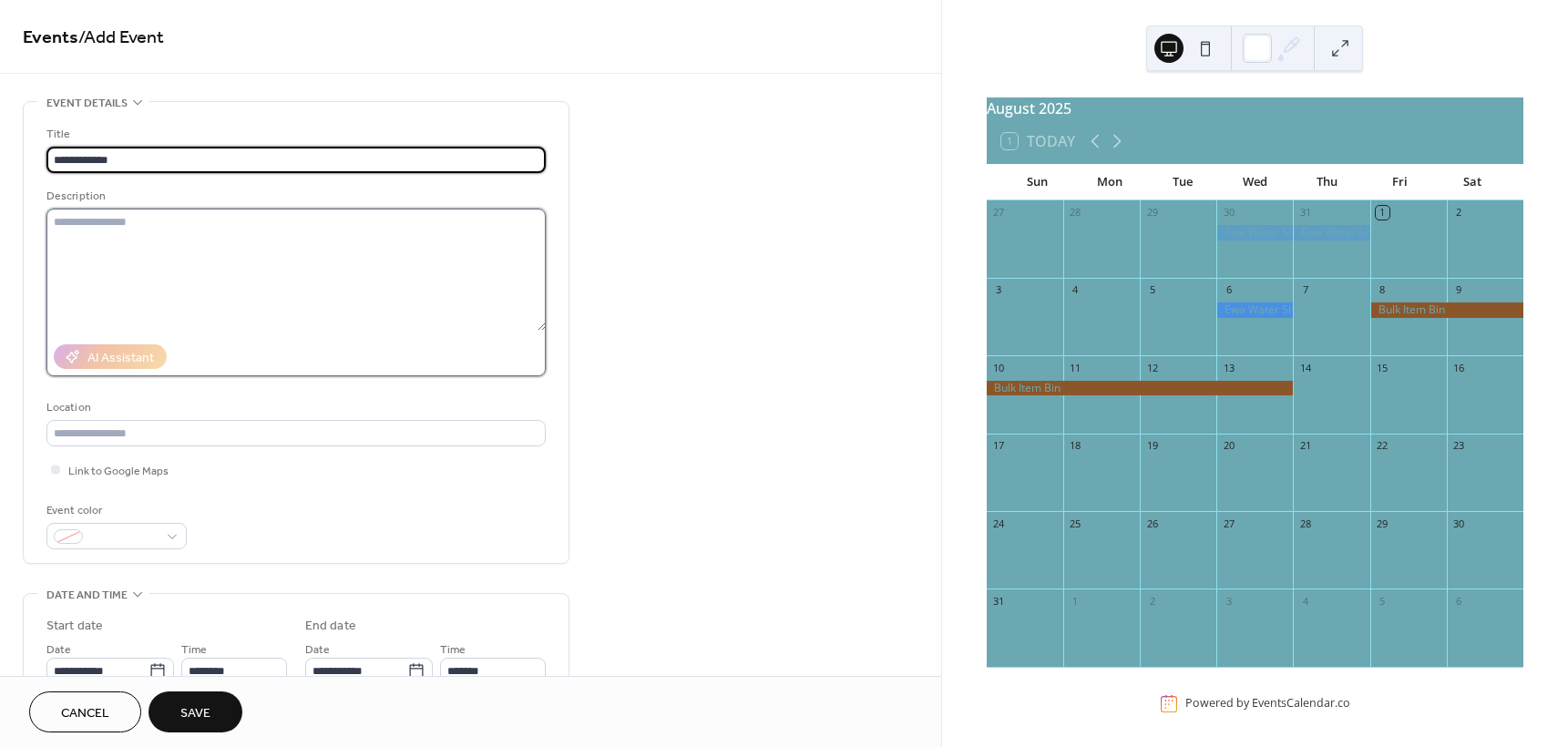 click at bounding box center (296, 270) 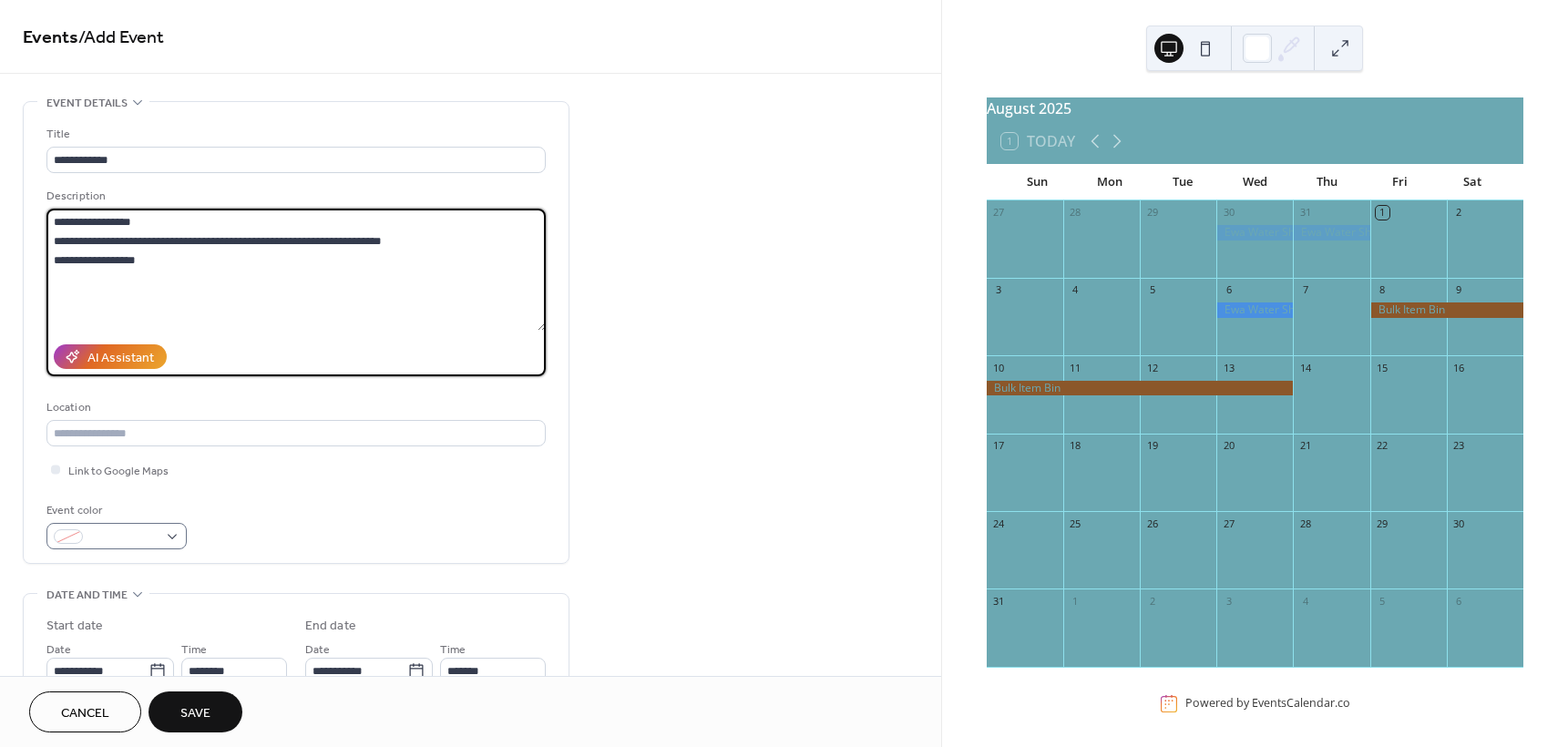 type on "**********" 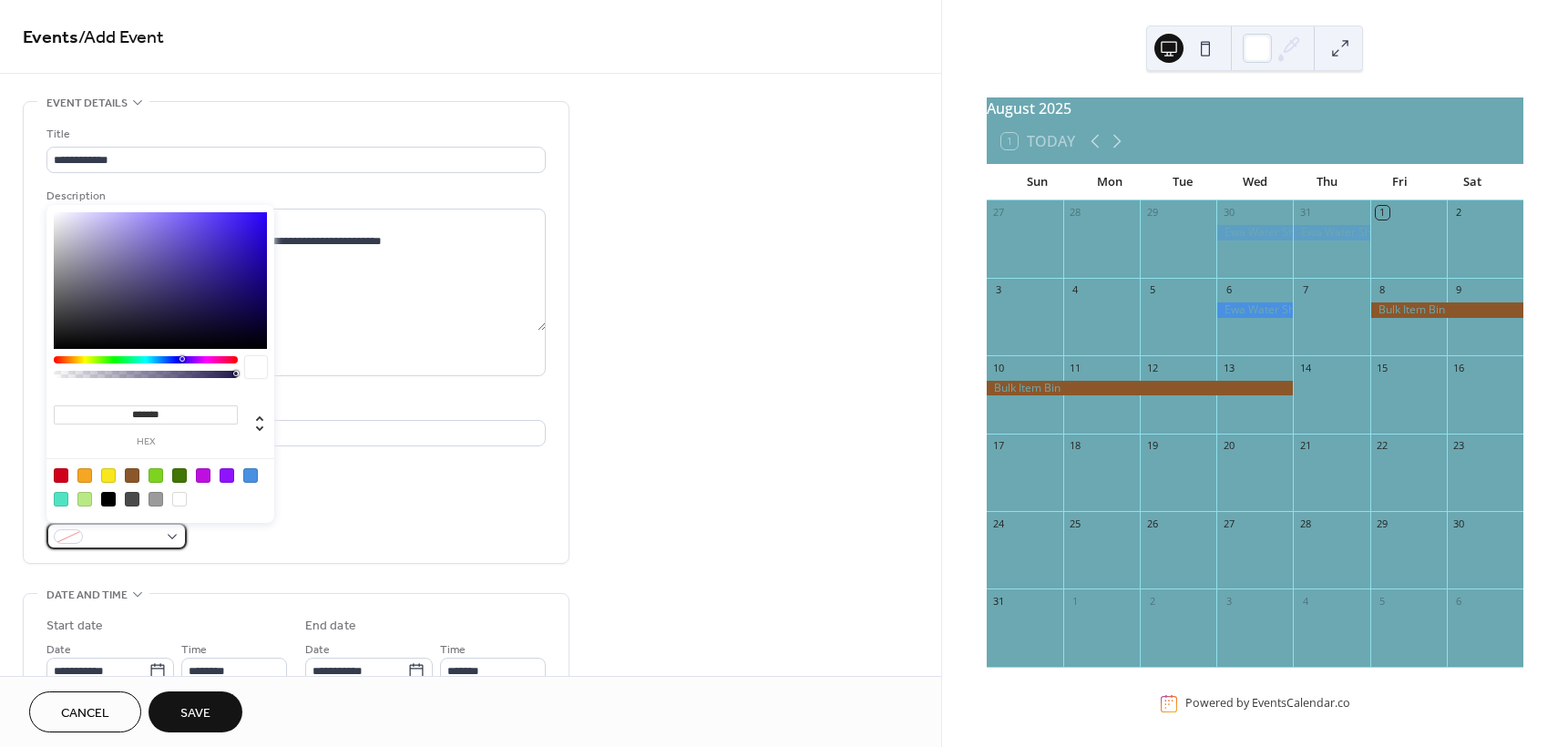 click at bounding box center (117, 536) 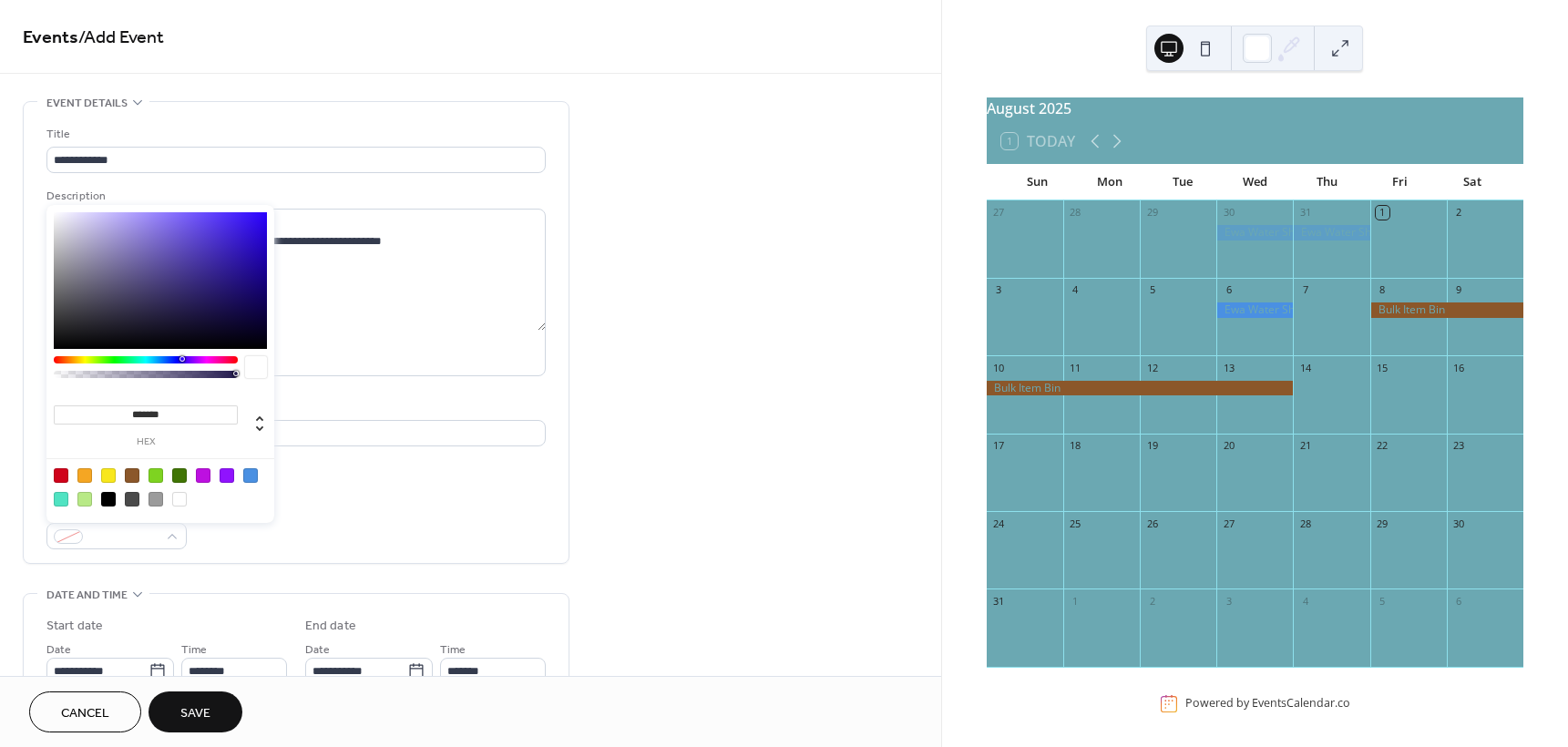click at bounding box center (156, 476) 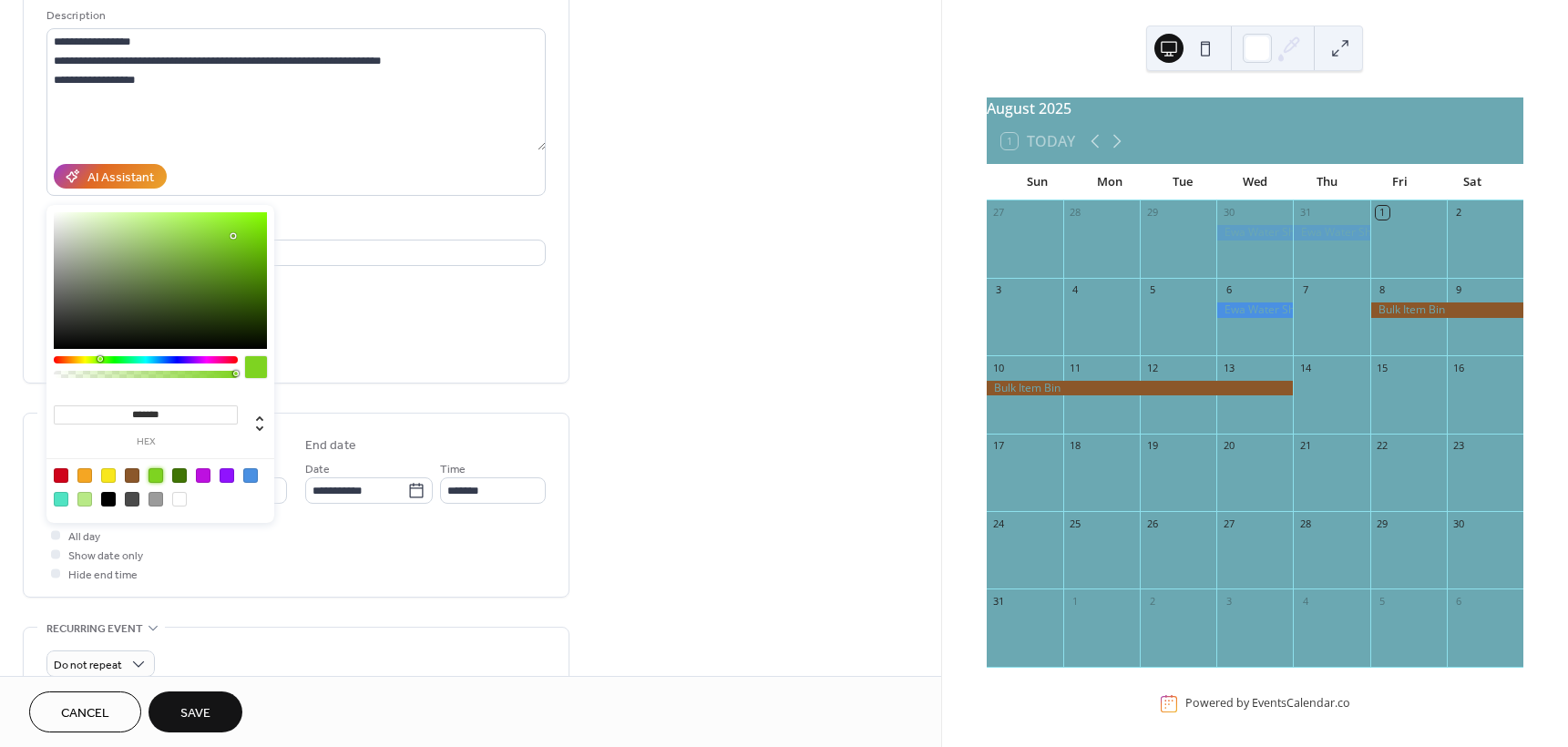 scroll, scrollTop: 182, scrollLeft: 0, axis: vertical 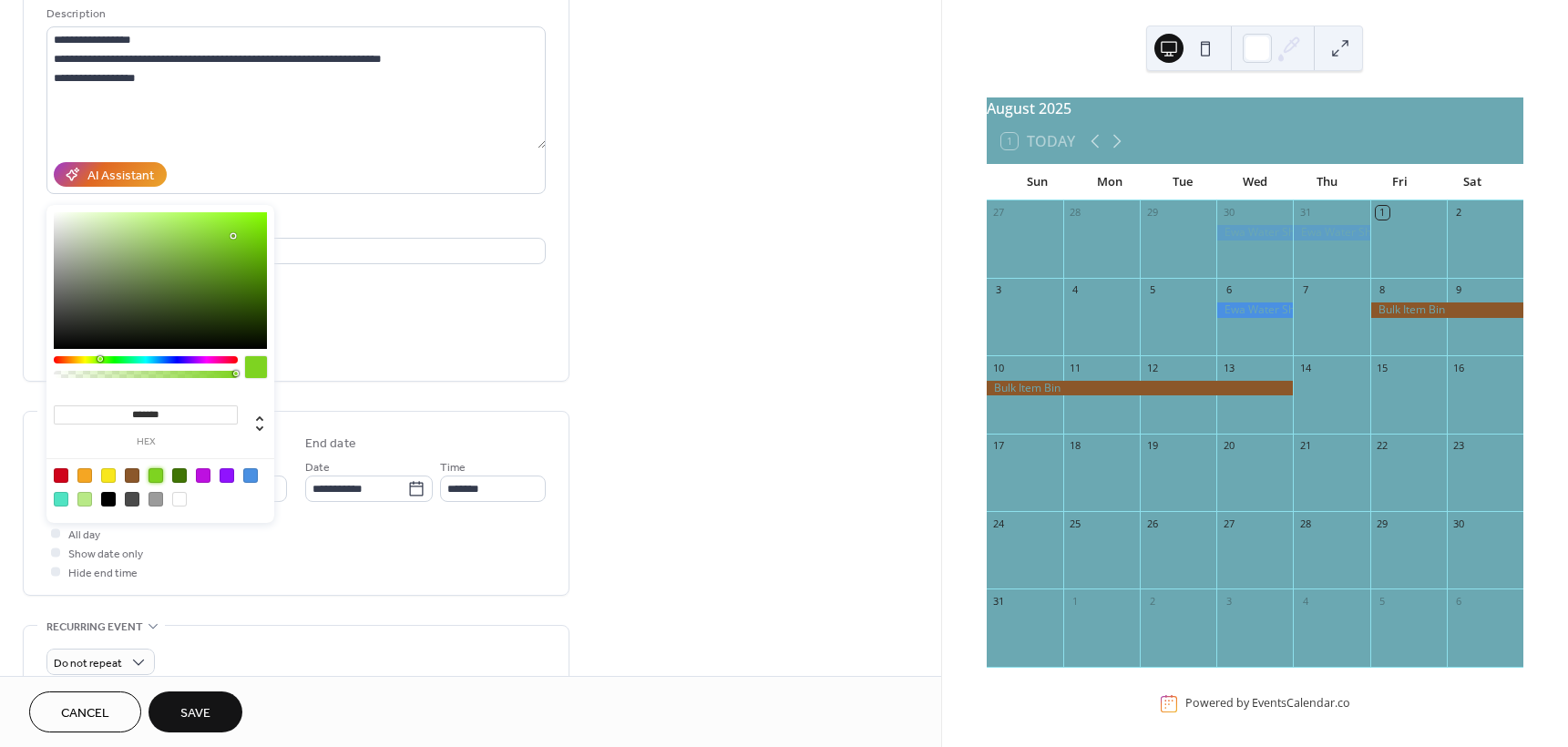 click on "**********" at bounding box center (296, 155) 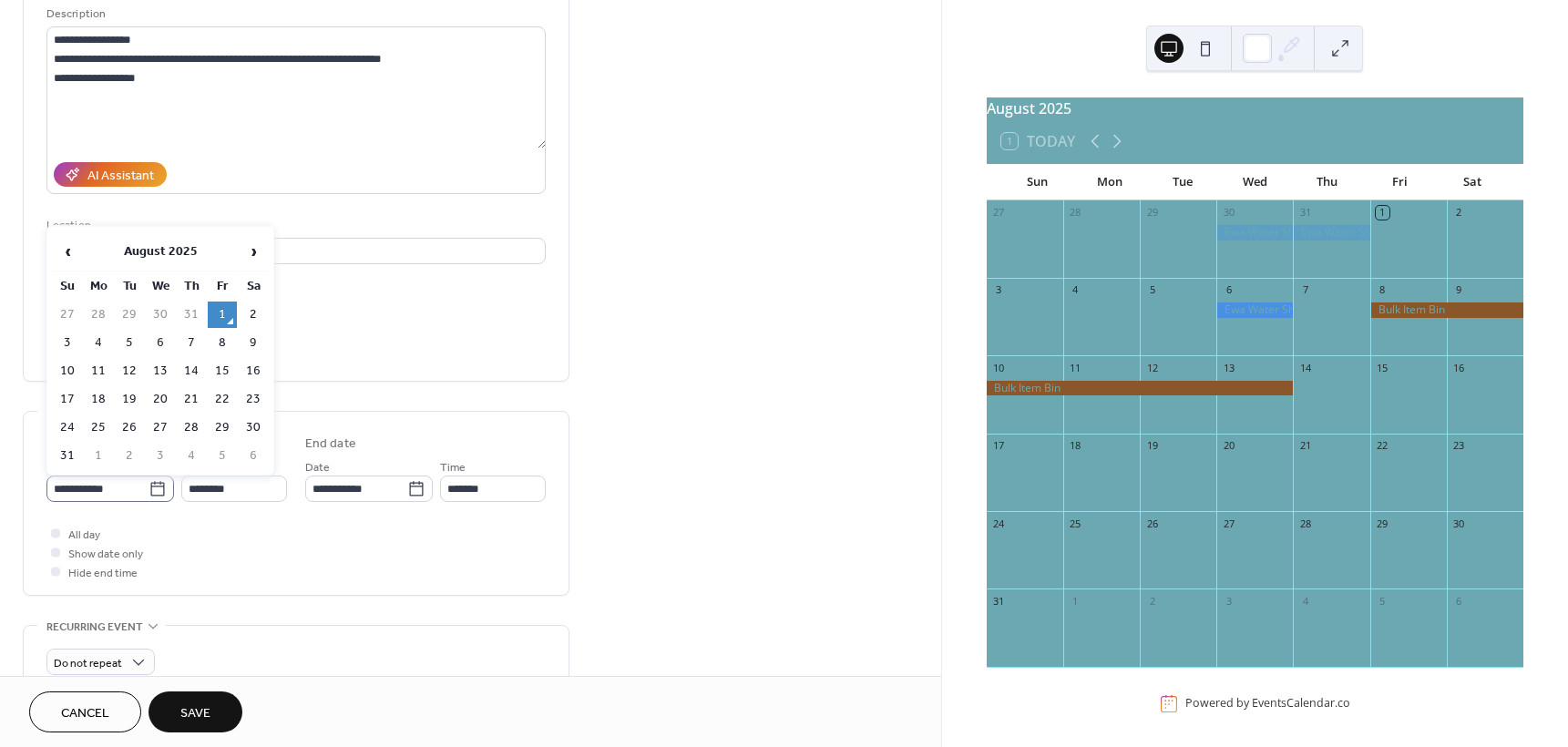 click 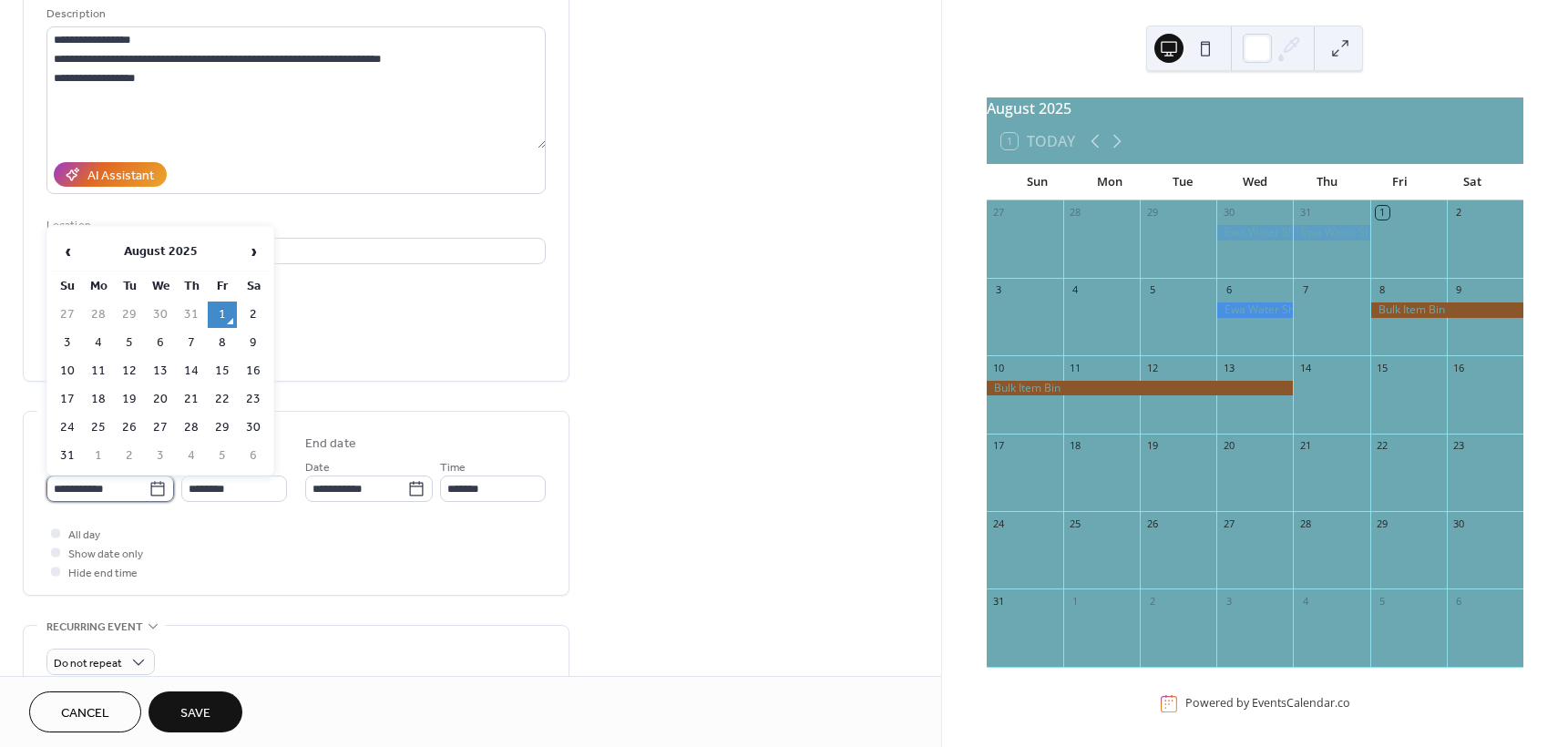 click on "**********" at bounding box center [97, 488] 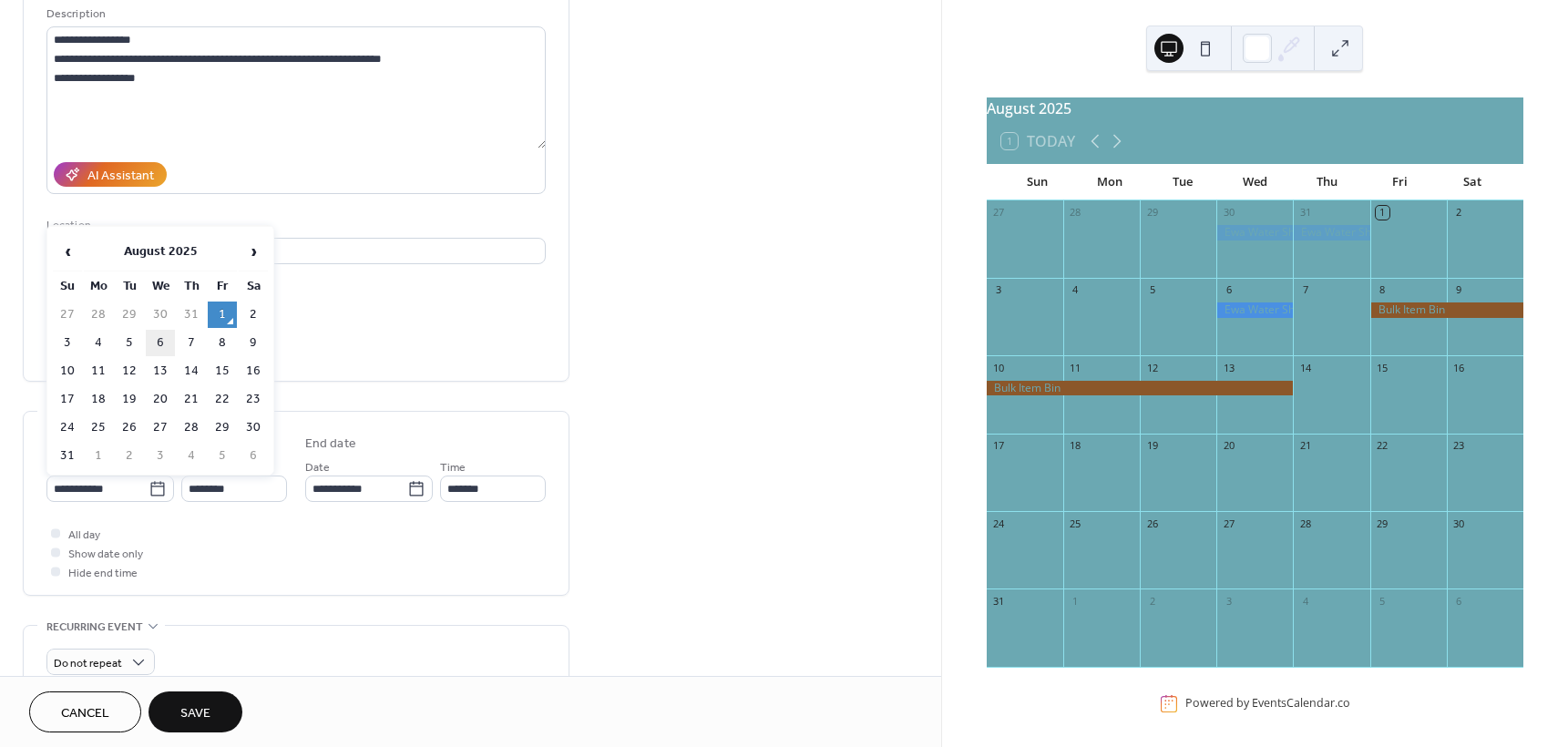 click on "6" at bounding box center (160, 343) 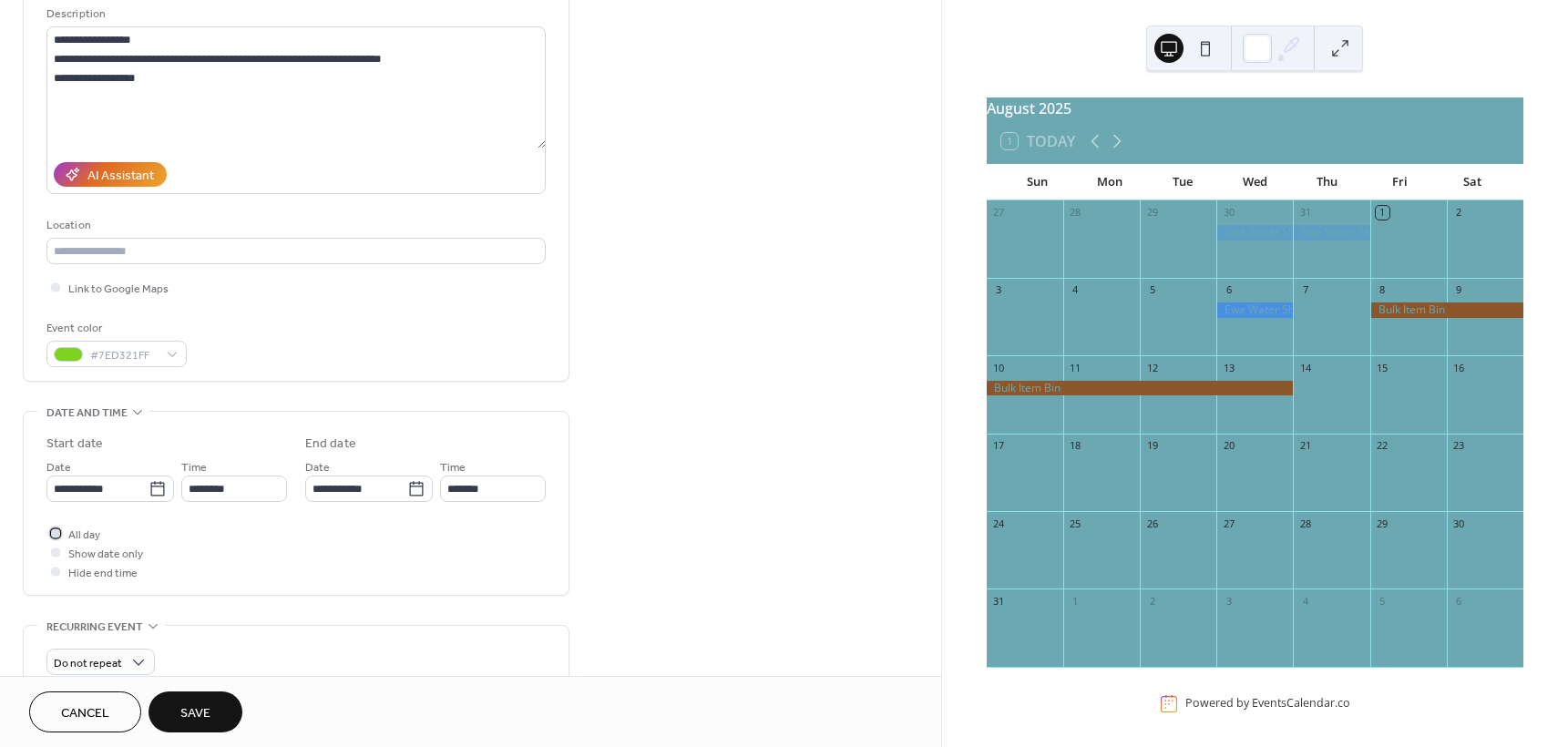 click at bounding box center (56, 533) 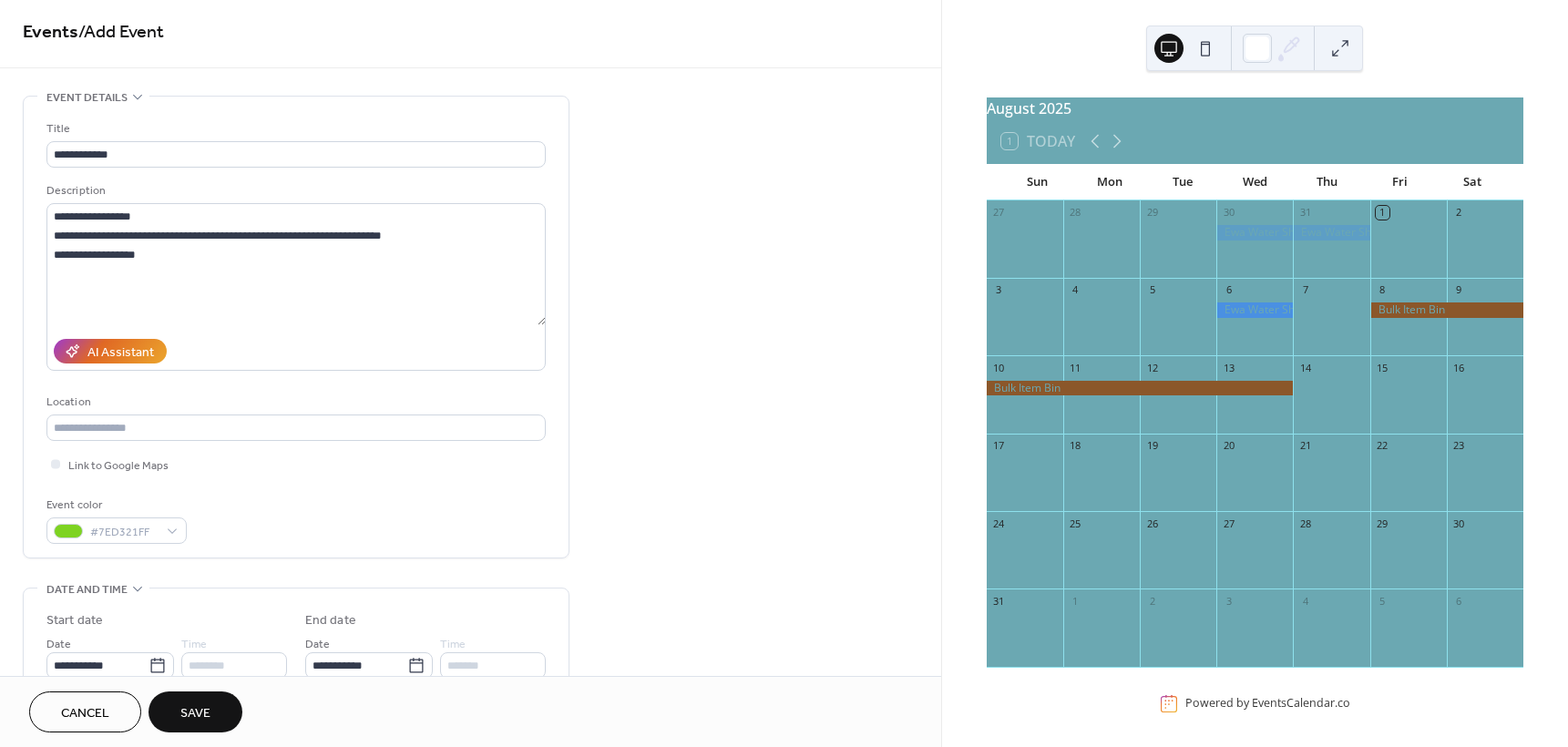 scroll, scrollTop: 0, scrollLeft: 0, axis: both 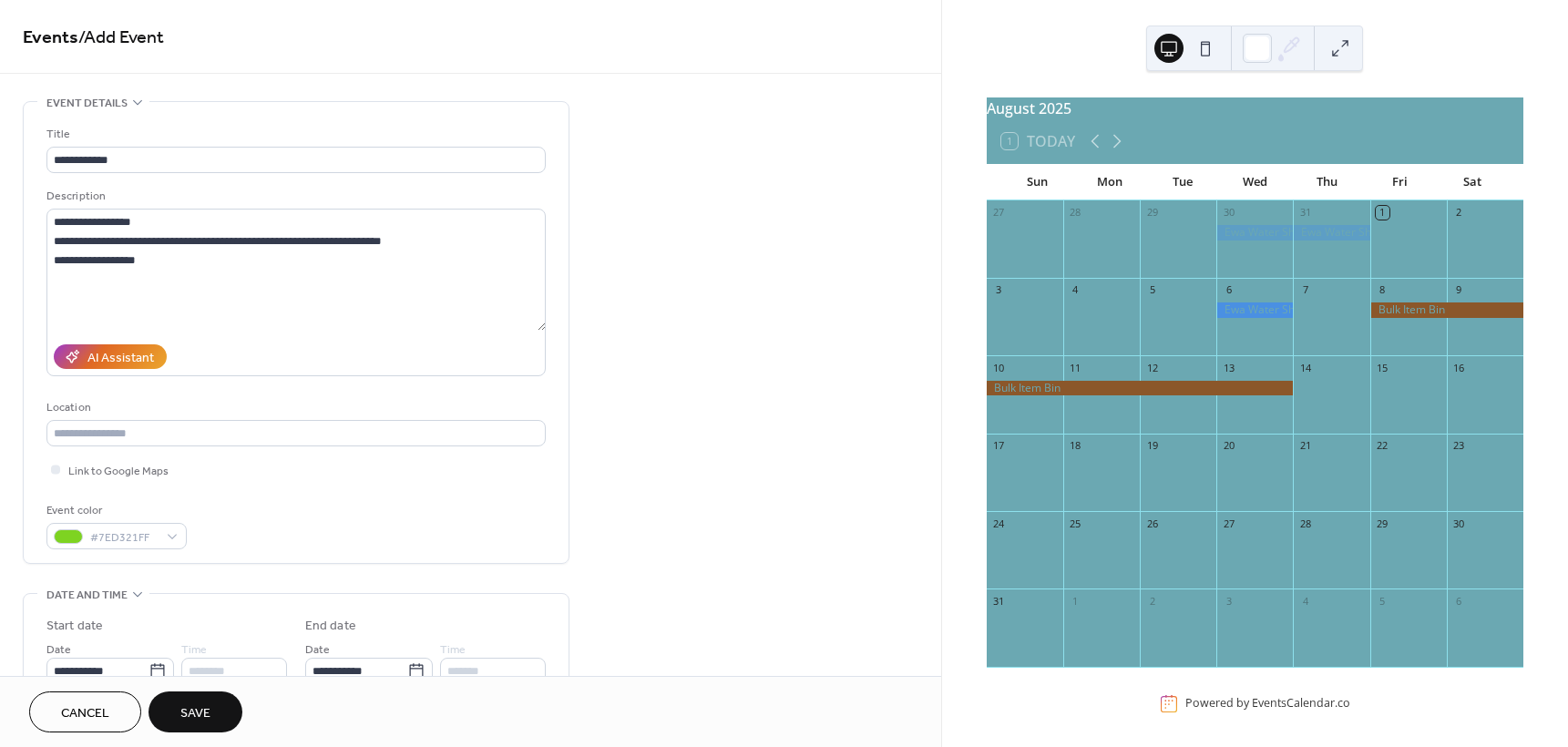 click on "Save" at bounding box center [195, 713] 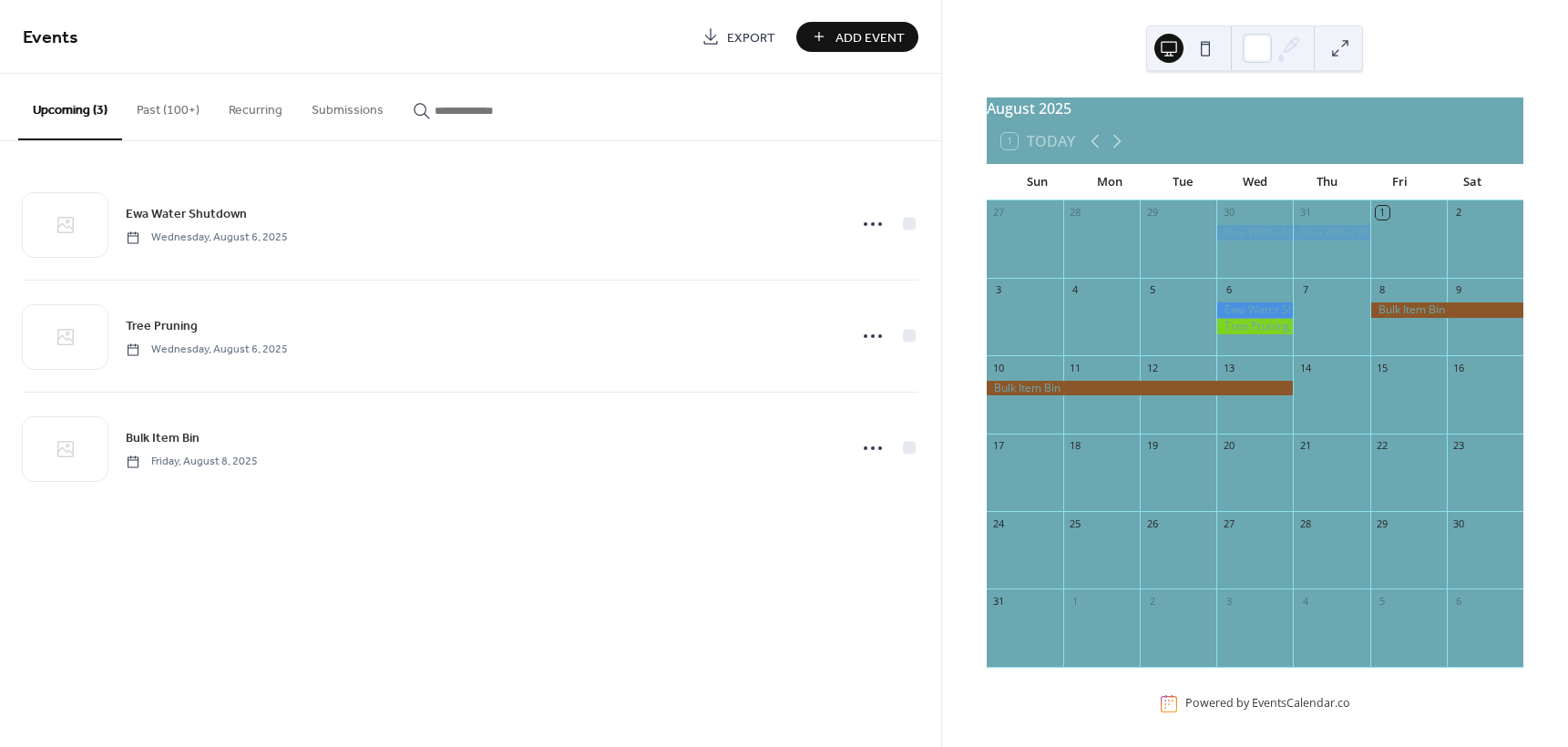 click on "Add Event" at bounding box center [870, 37] 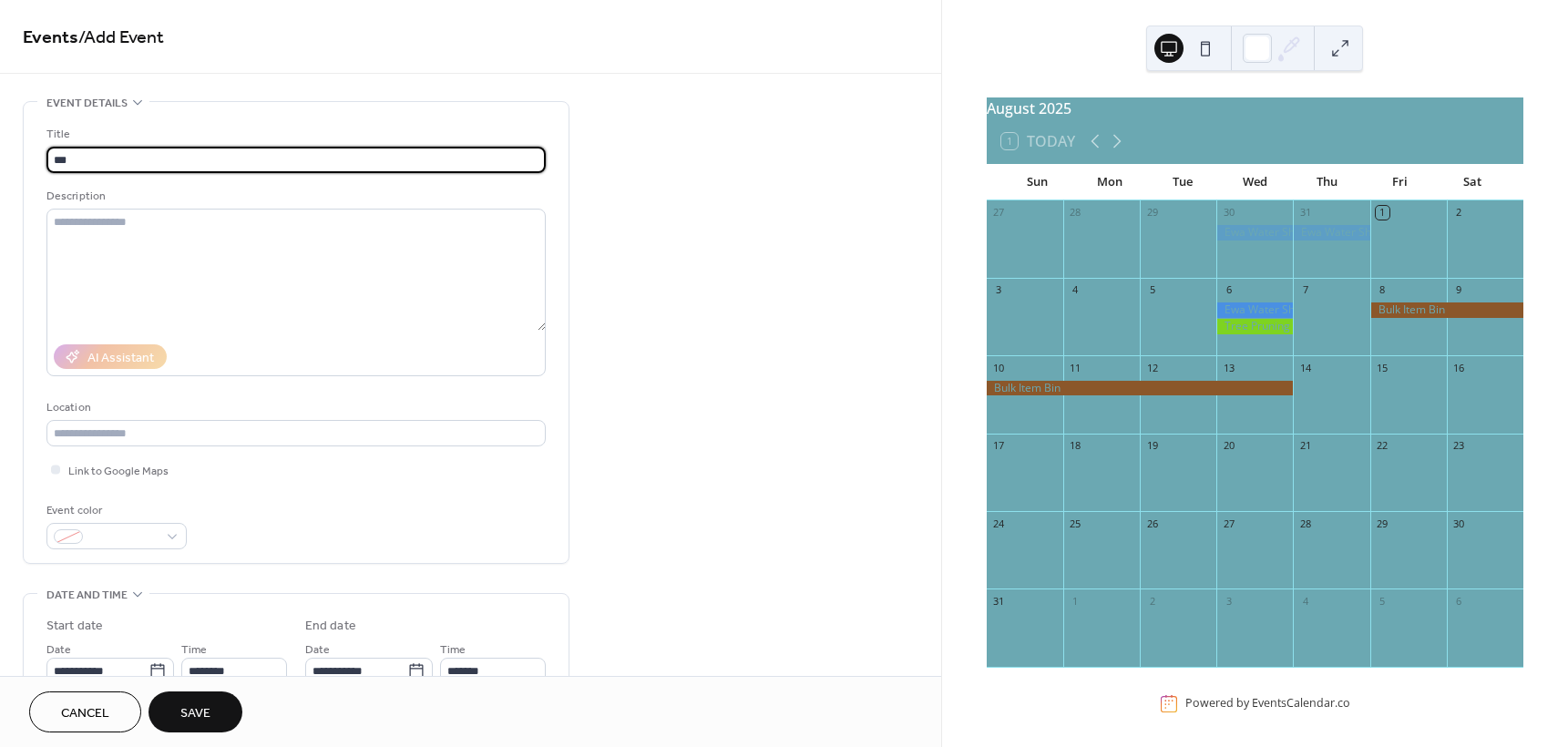 type on "**********" 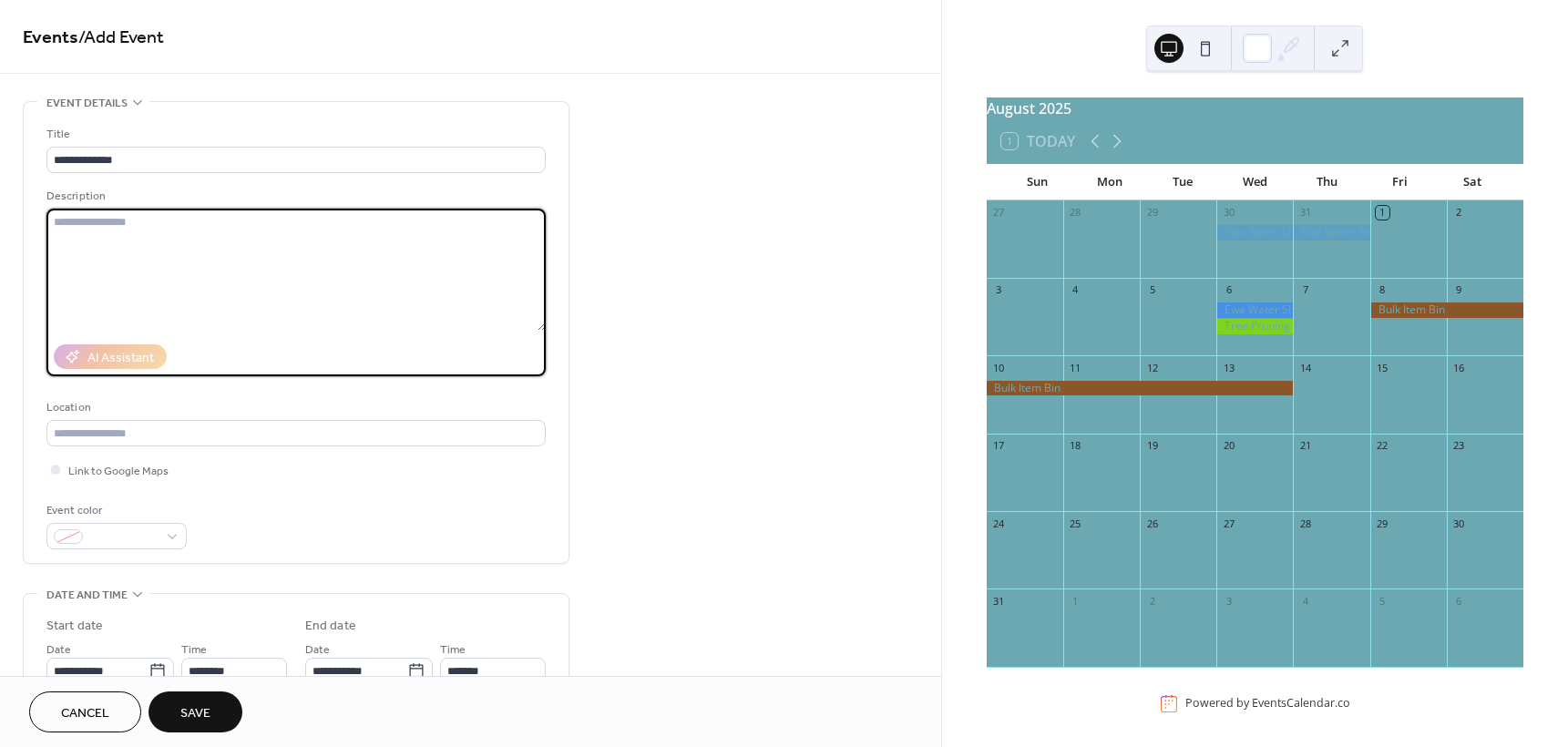 click at bounding box center [296, 270] 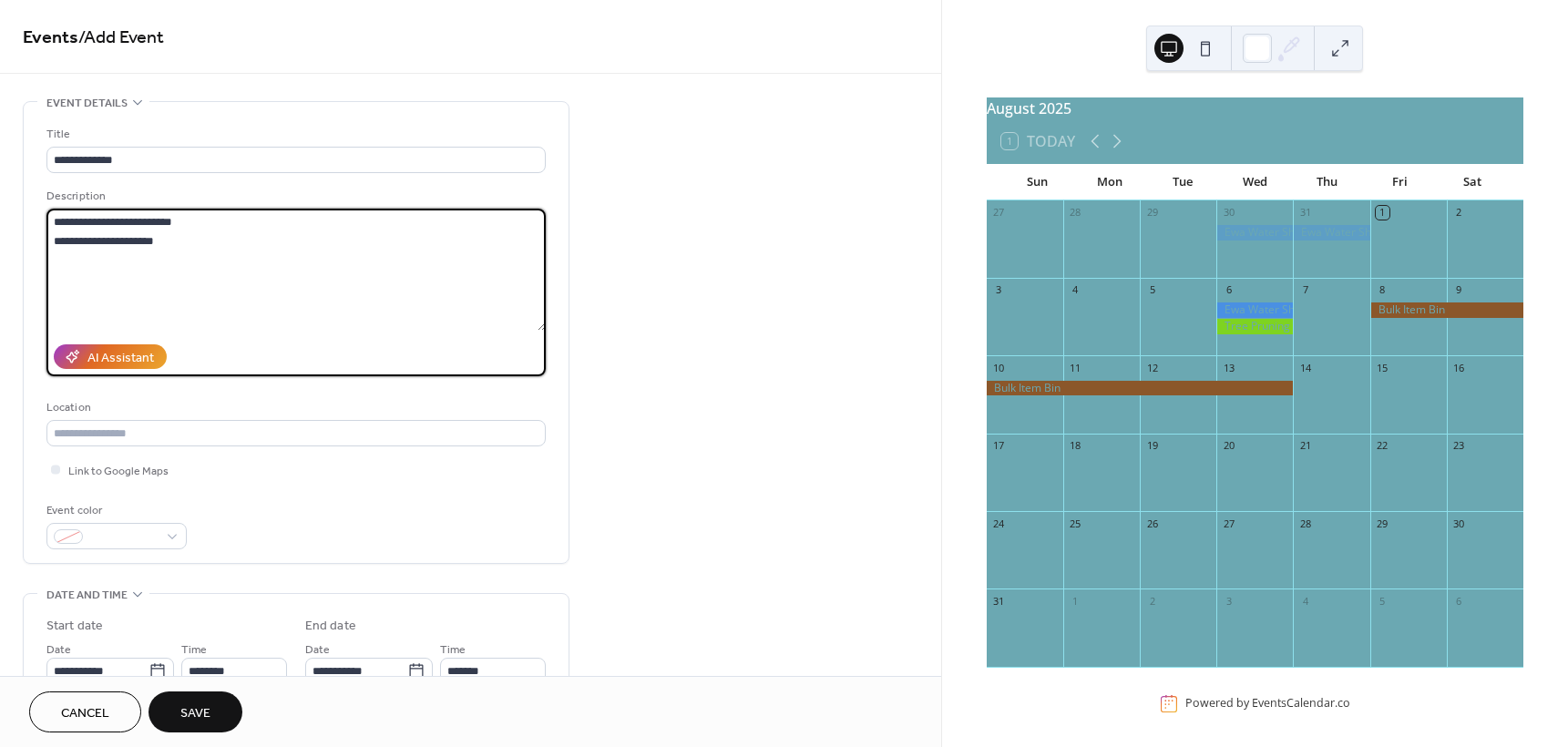 click on "**********" at bounding box center (296, 270) 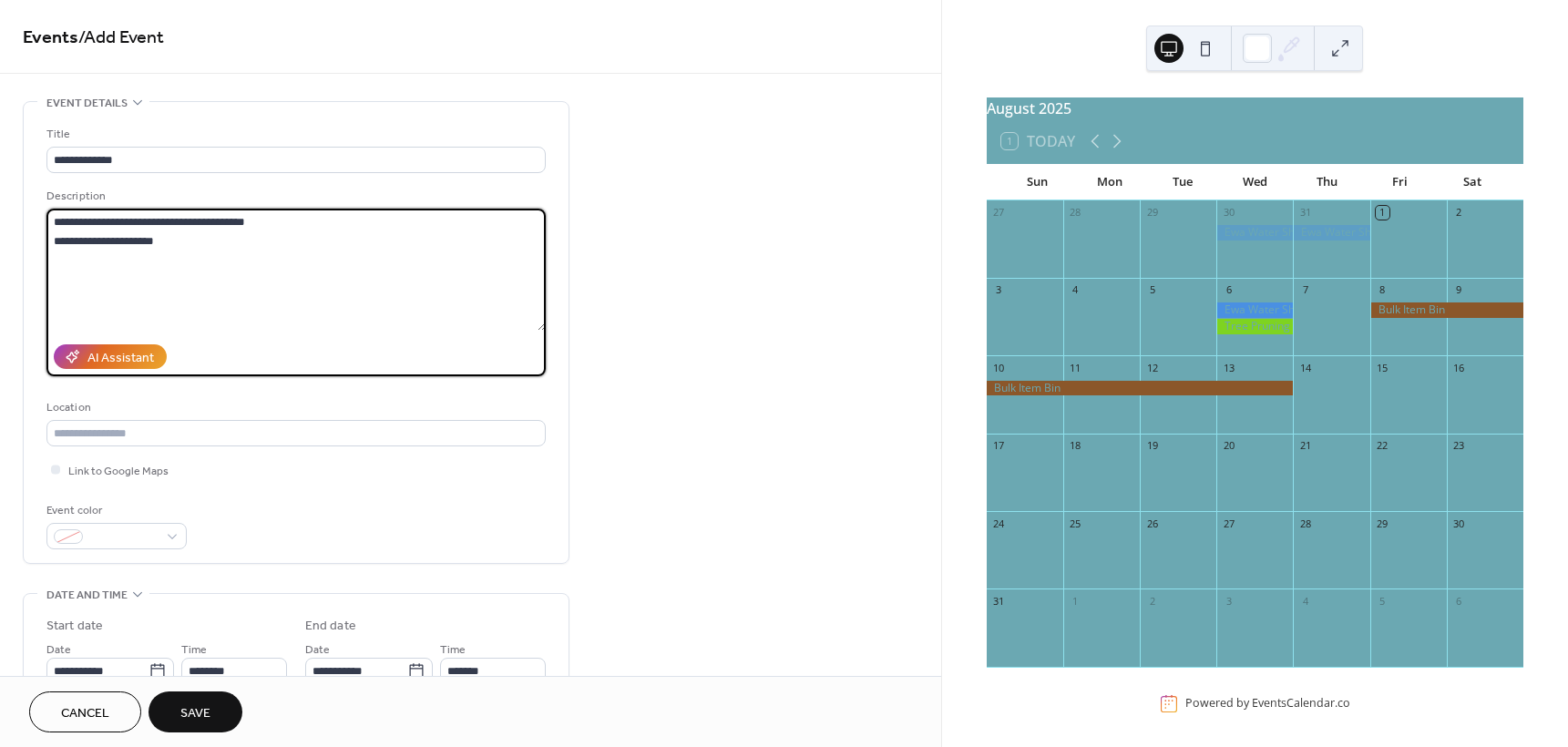 click on "**********" at bounding box center (296, 270) 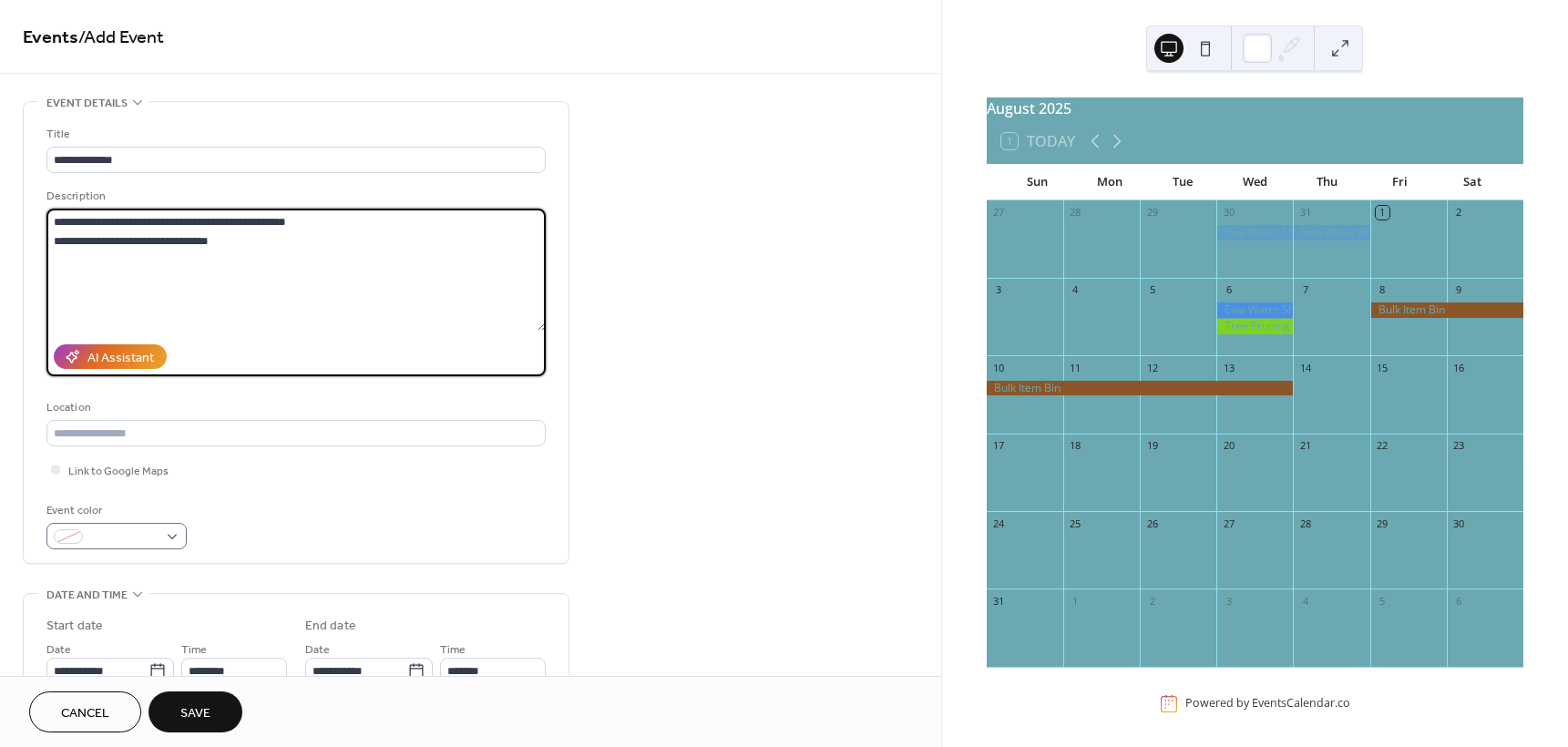 type on "**********" 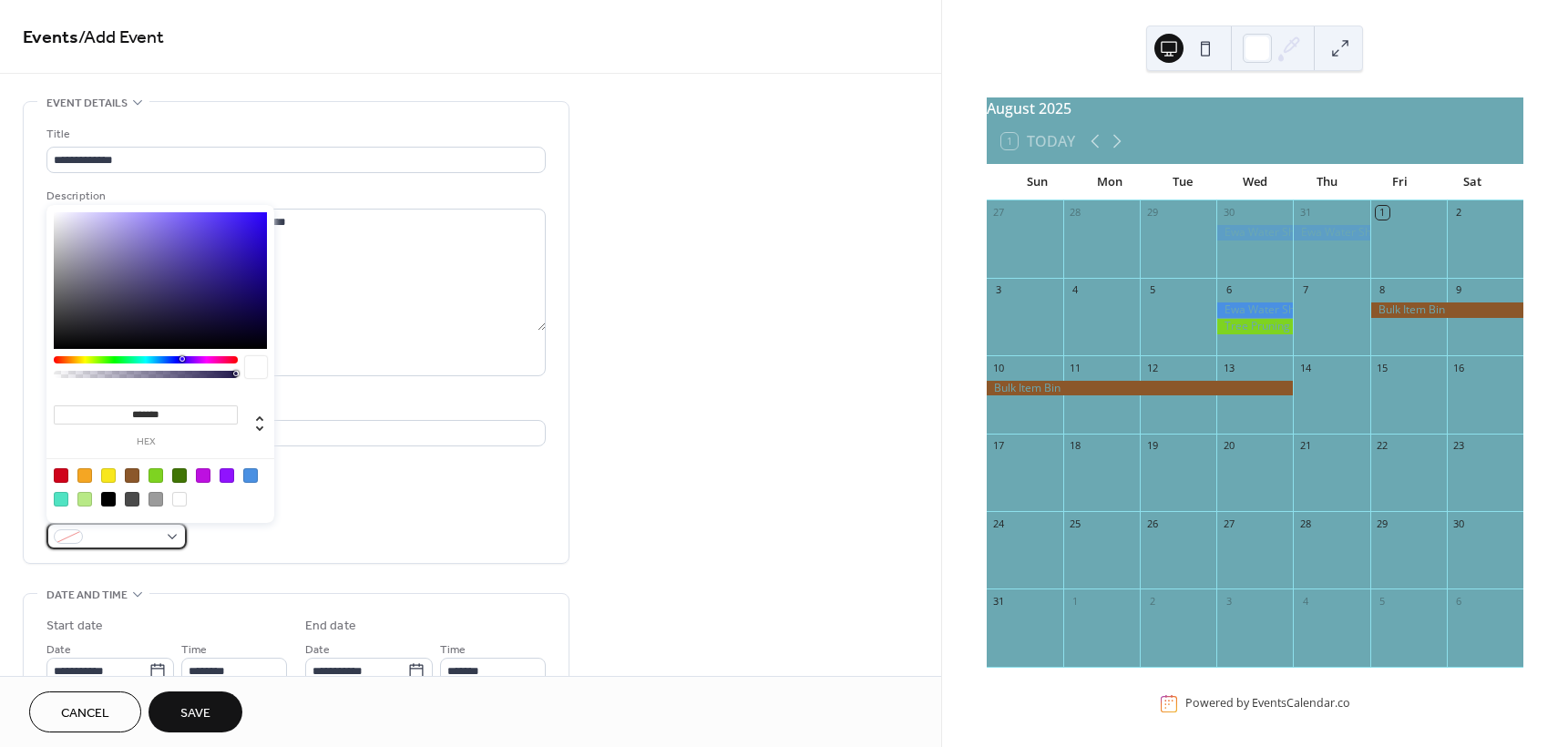 click at bounding box center (117, 536) 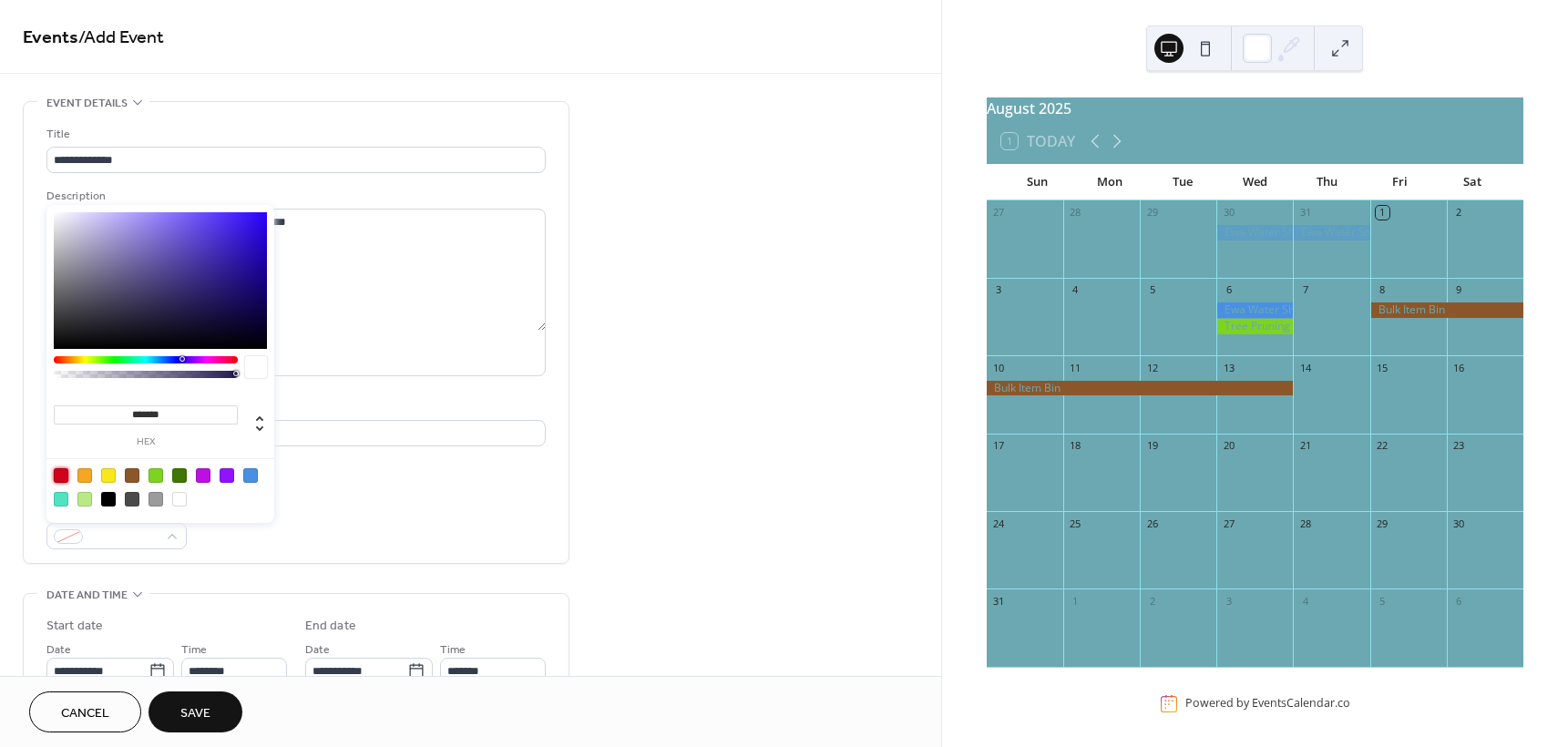 click at bounding box center (61, 476) 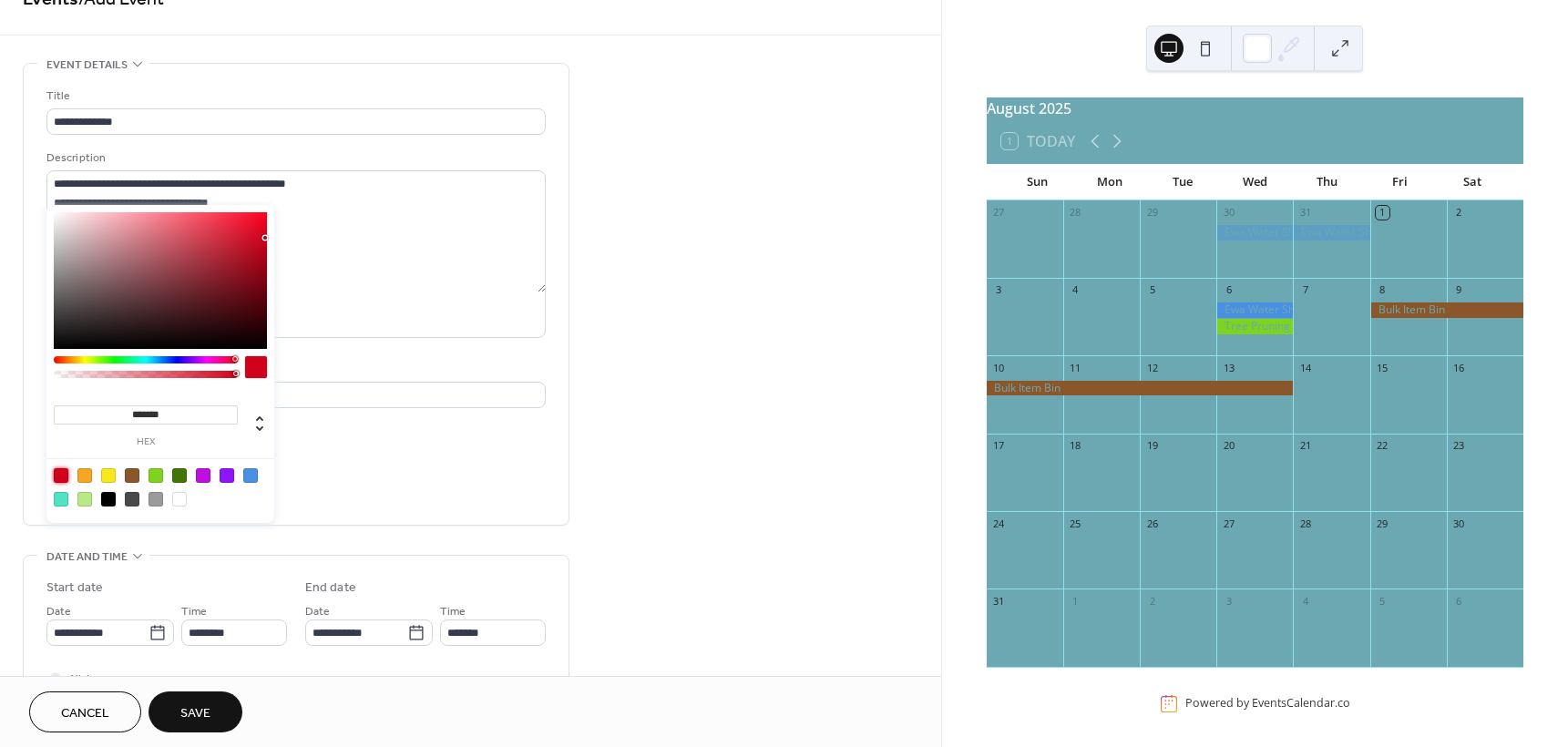 scroll, scrollTop: 91, scrollLeft: 0, axis: vertical 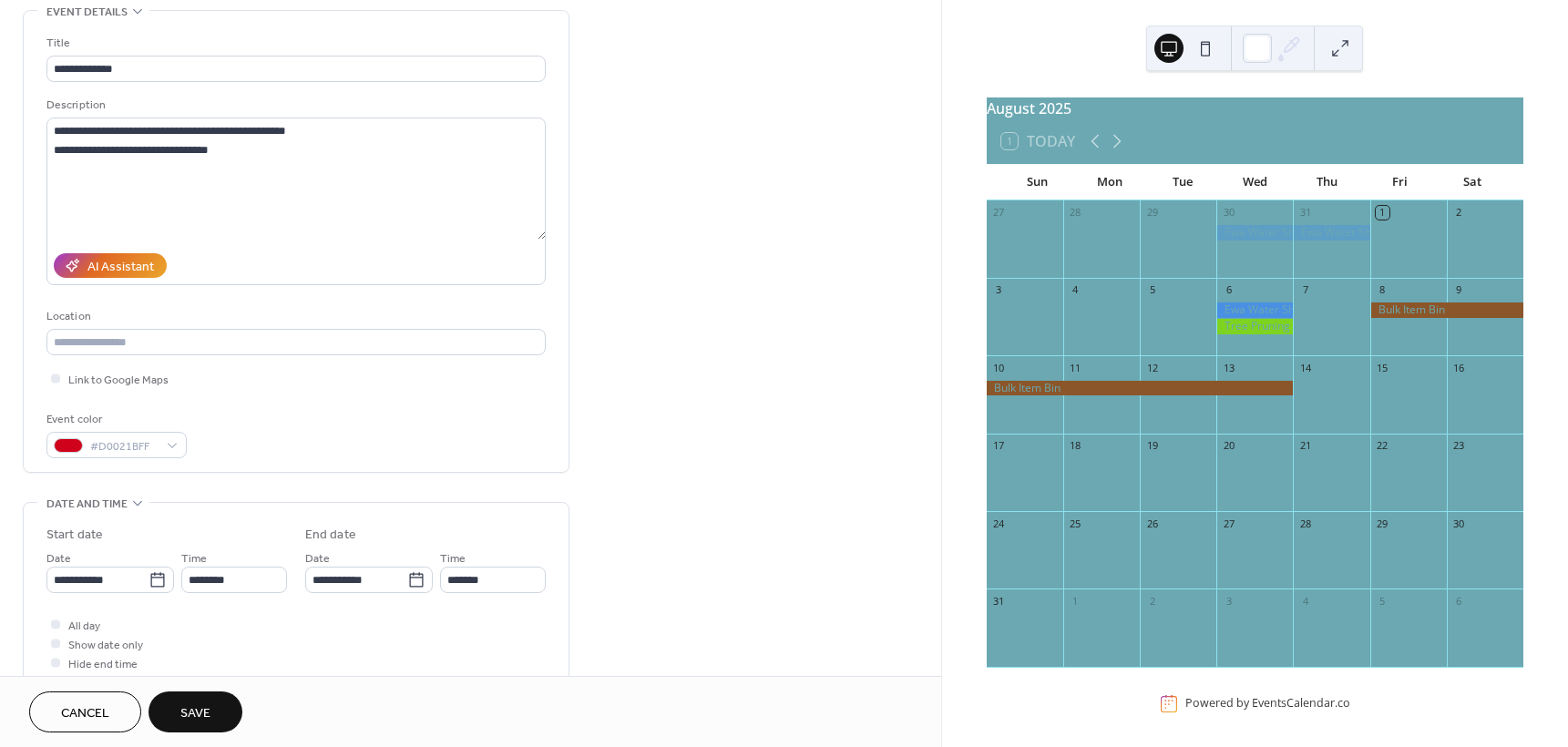 click on "**********" at bounding box center (296, 246) 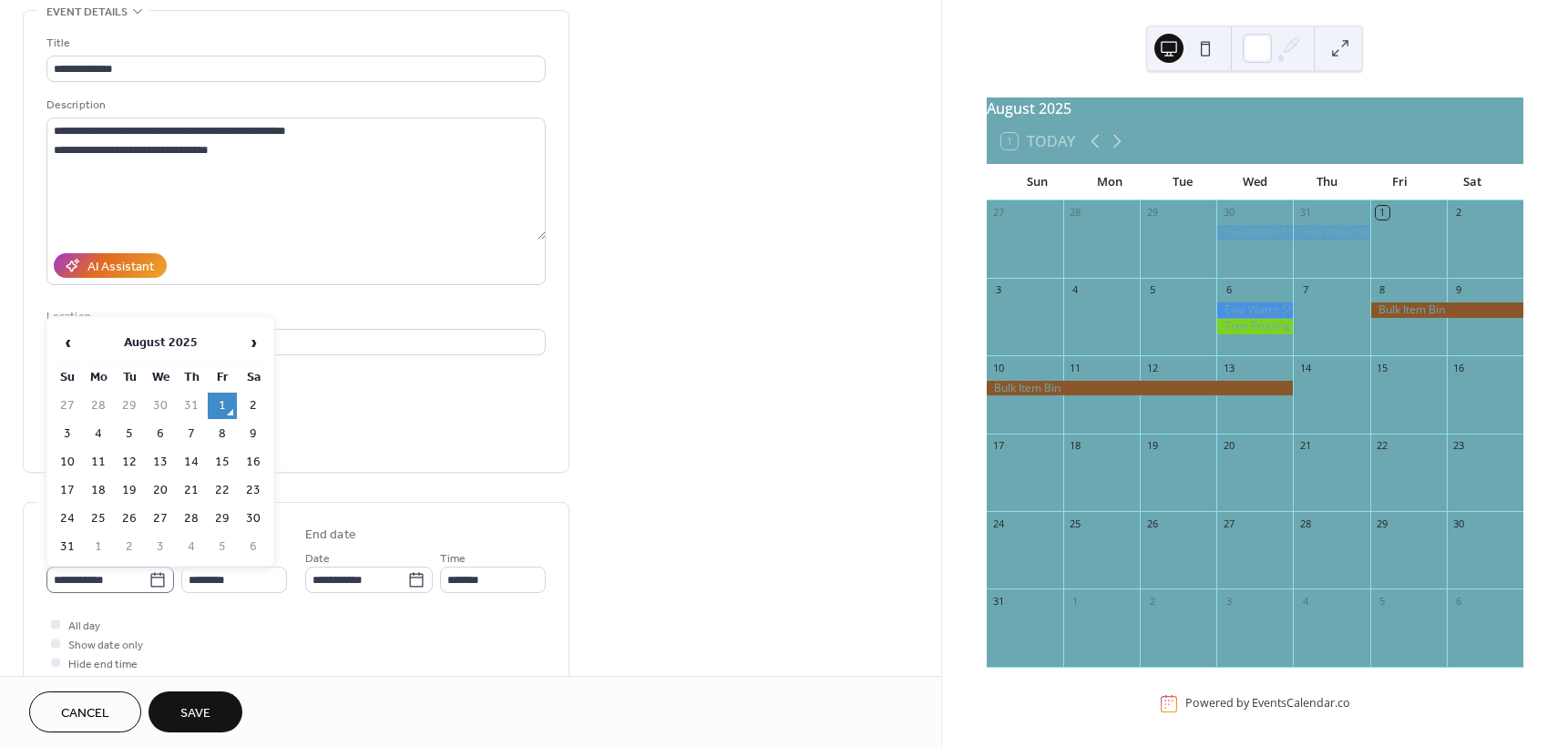 click 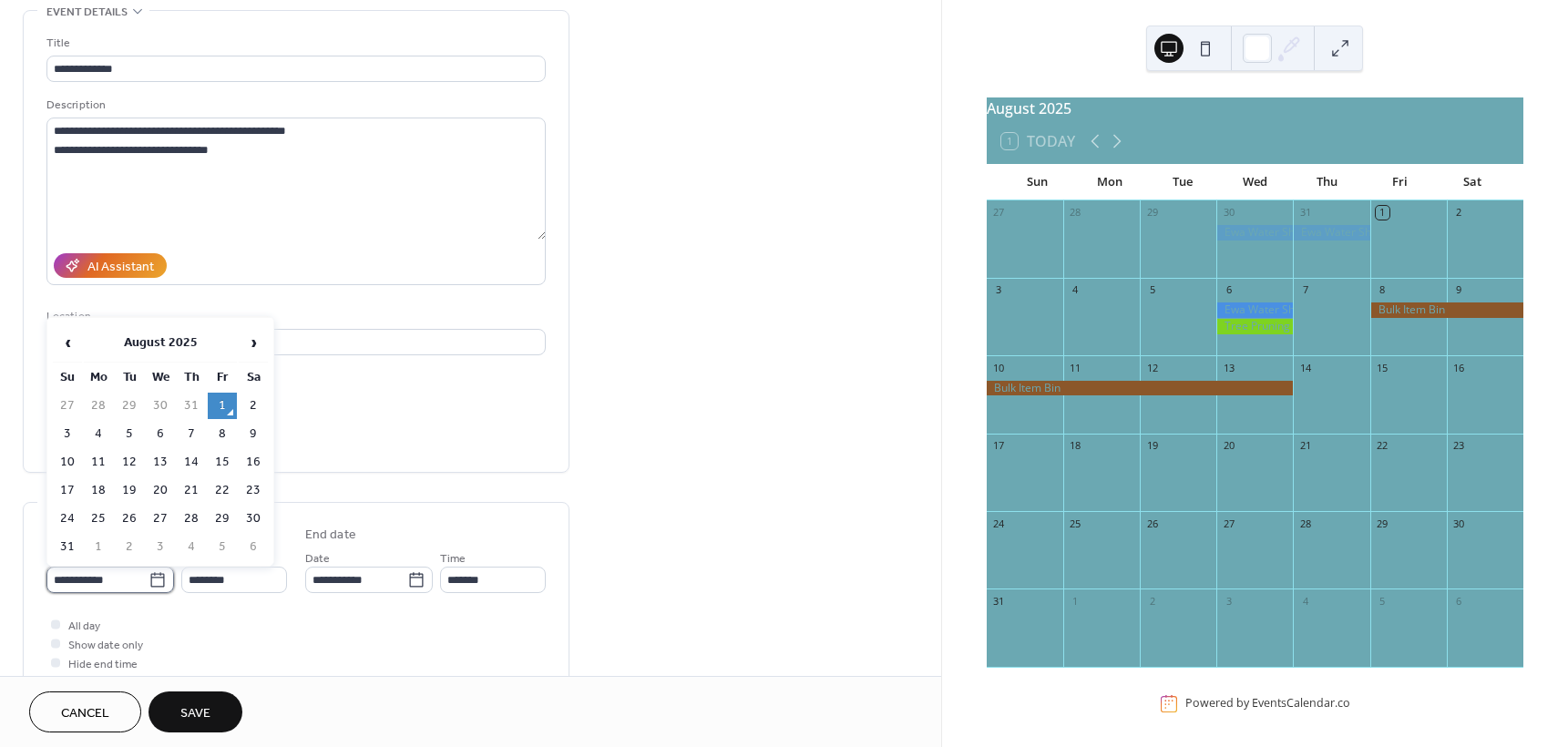 click on "**********" at bounding box center (97, 579) 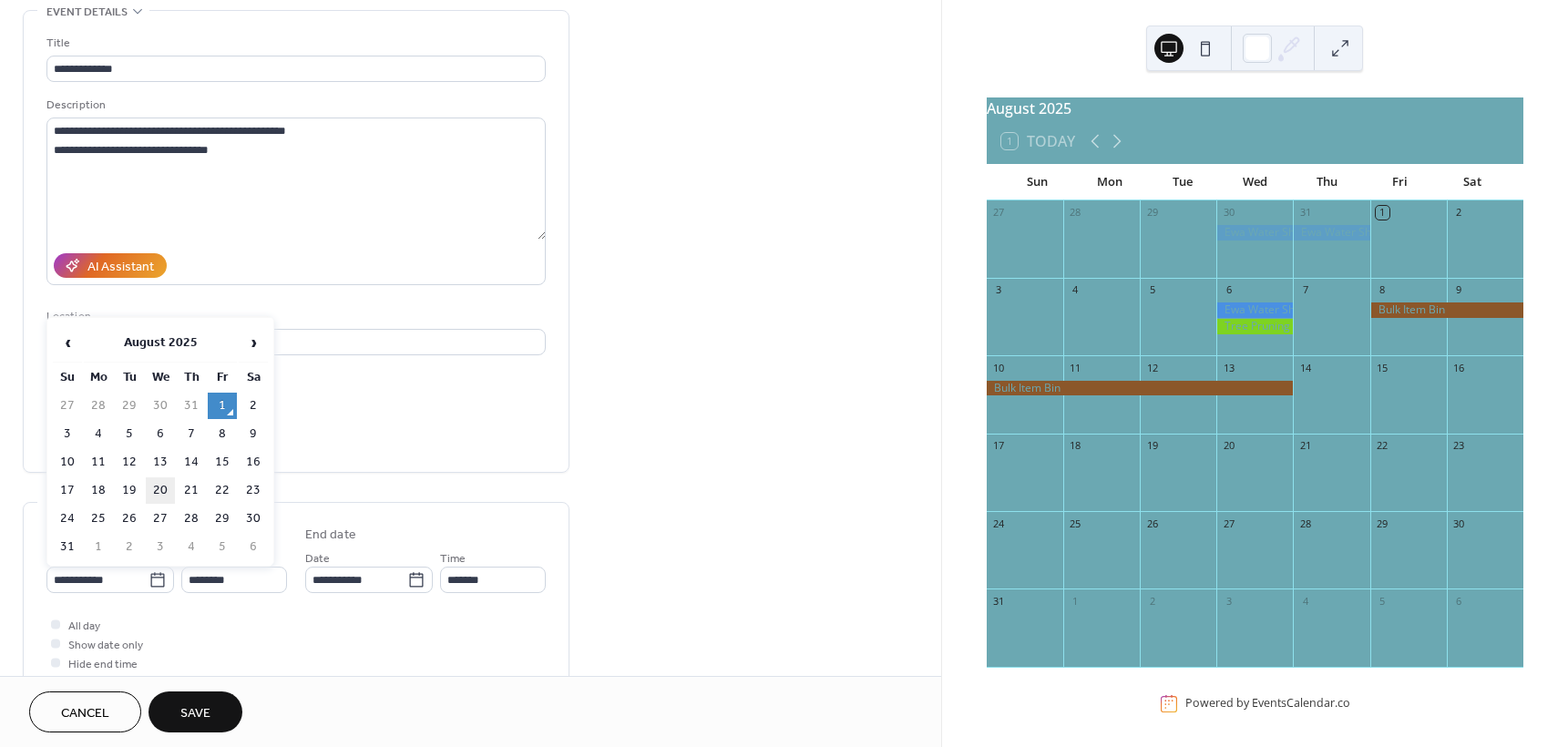 click on "20" at bounding box center [160, 490] 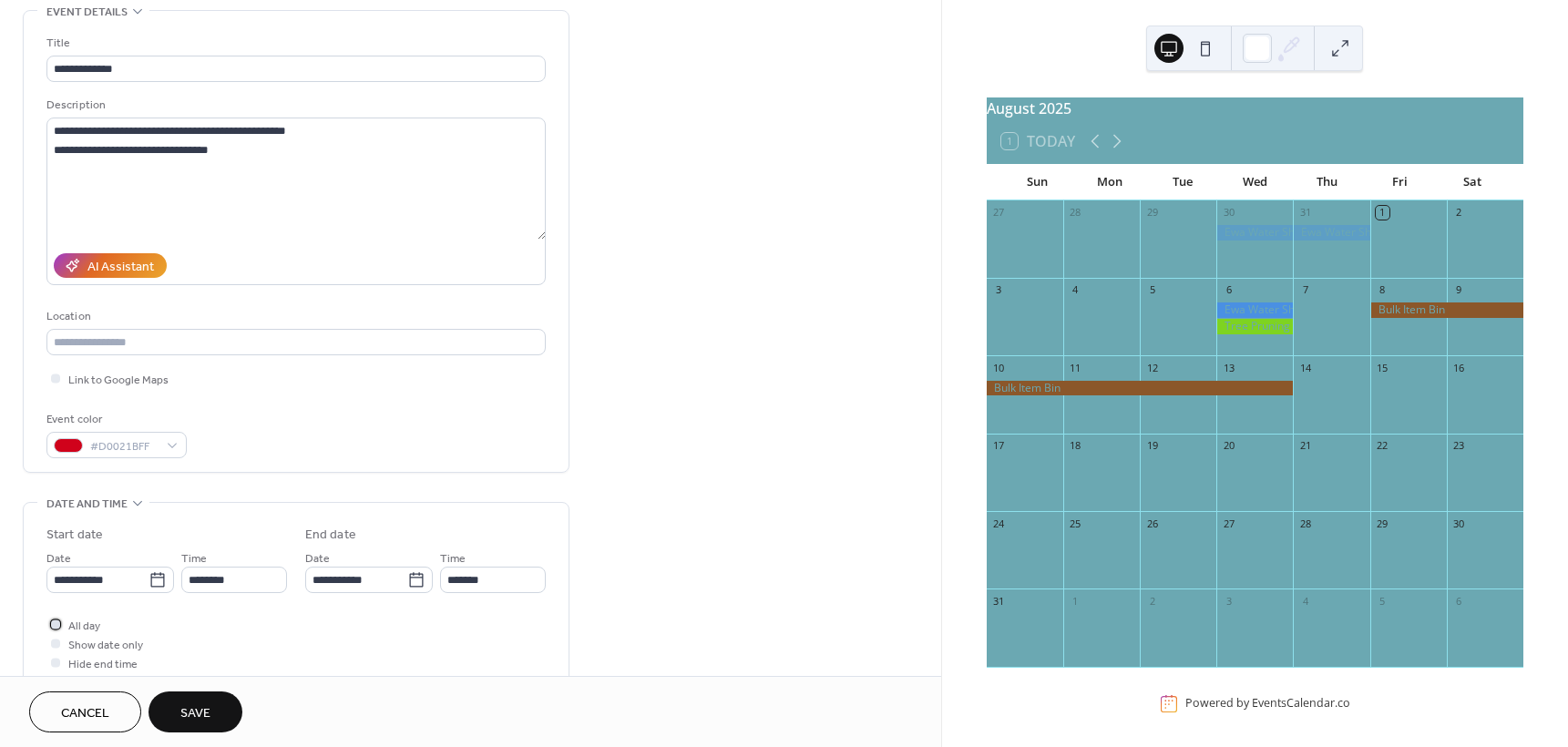 click at bounding box center [56, 624] 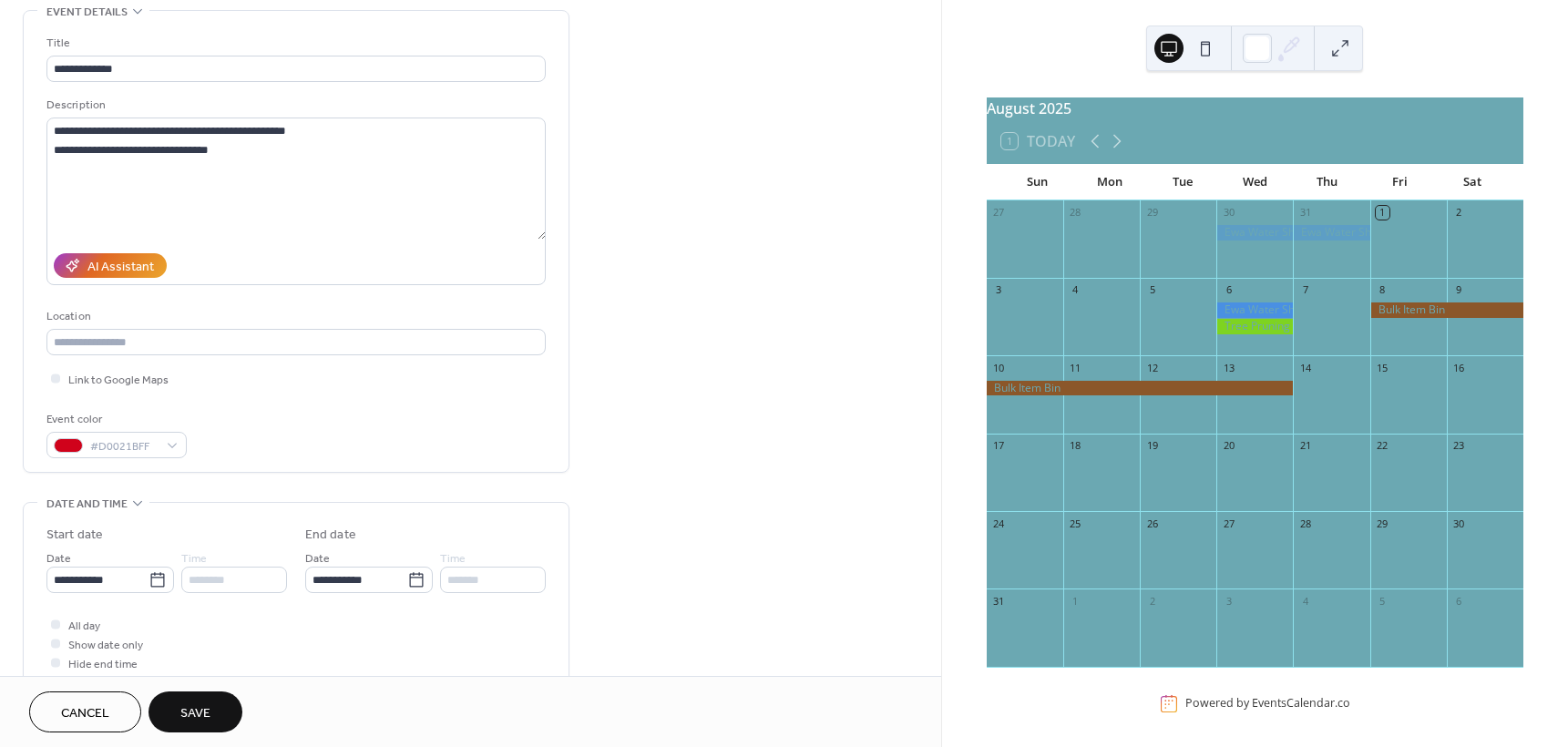 click on "Save" at bounding box center [195, 711] 